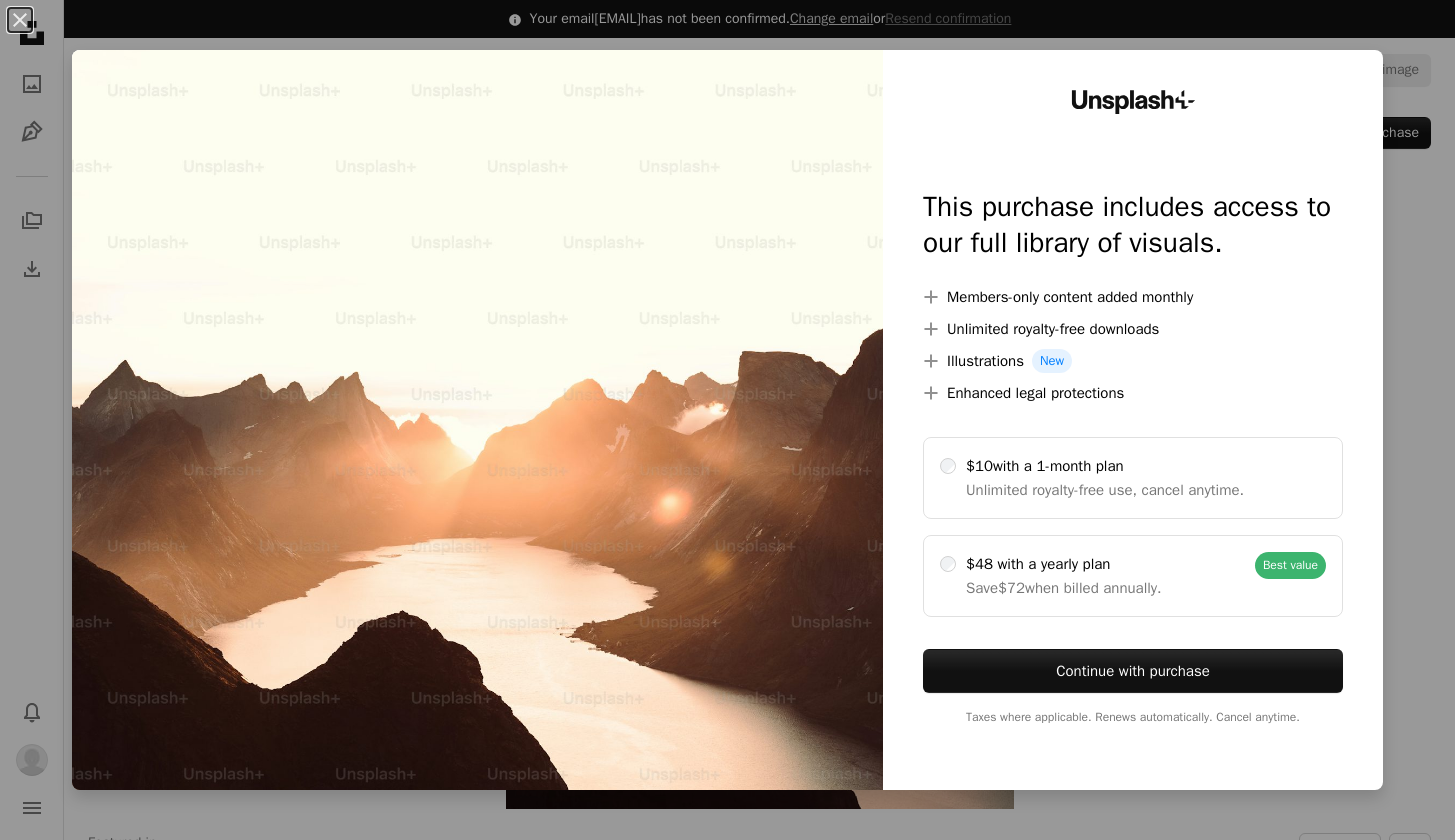 scroll, scrollTop: 132, scrollLeft: 0, axis: vertical 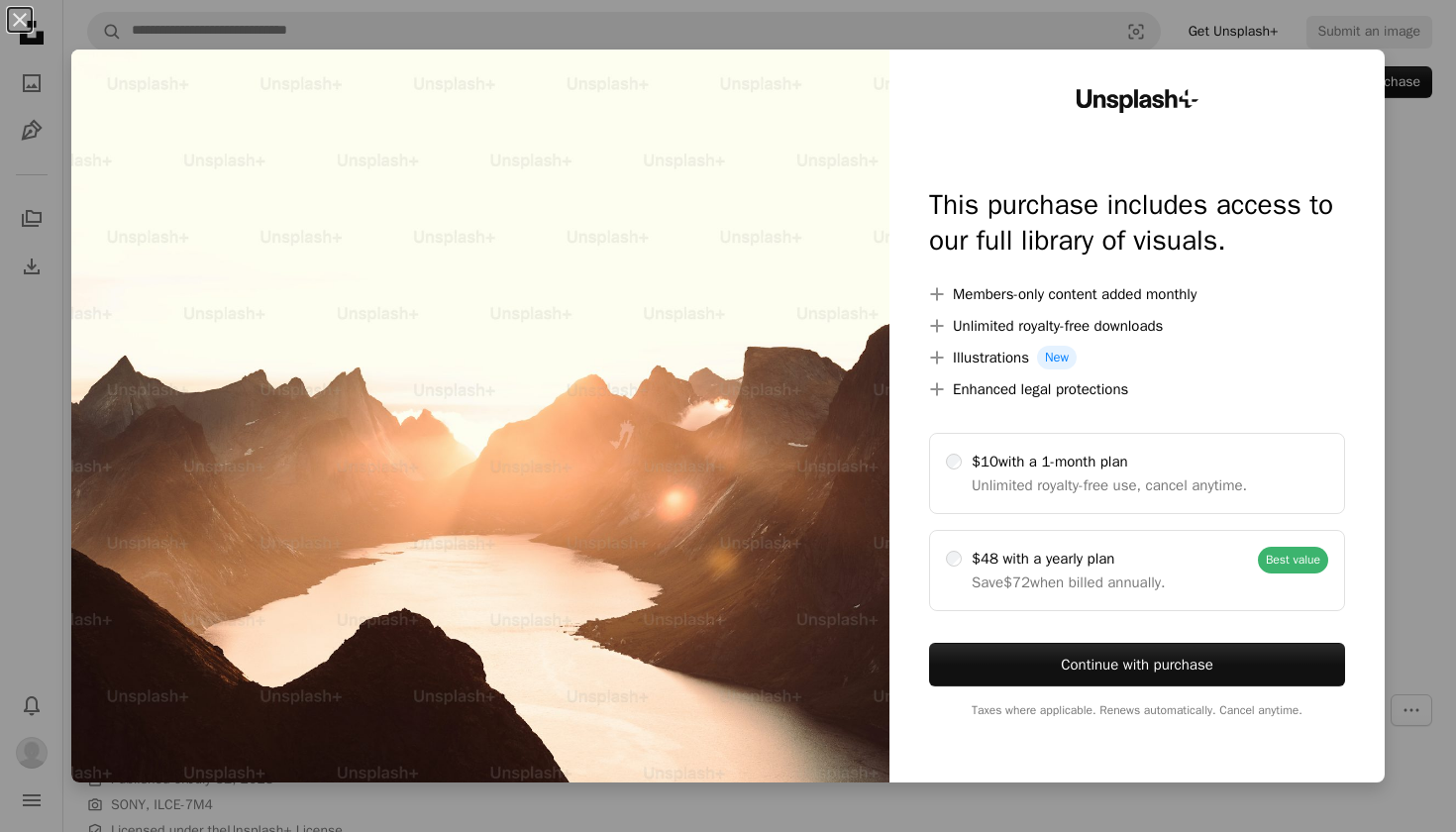 click on "An X shape Unsplash+ This purchase includes access to our full library of visuals. A plus sign Members-only content added monthly A plus sign Unlimited royalty-free downloads A plus sign Illustrations  New A plus sign Enhanced legal protections $10  with a 1-month plan Unlimited royalty-free use, cancel anytime. $48   with a yearly plan Save  $72  when billed annually. Best value Continue with purchase Taxes where applicable. Renews automatically. Cancel anytime." at bounding box center (728, 416) 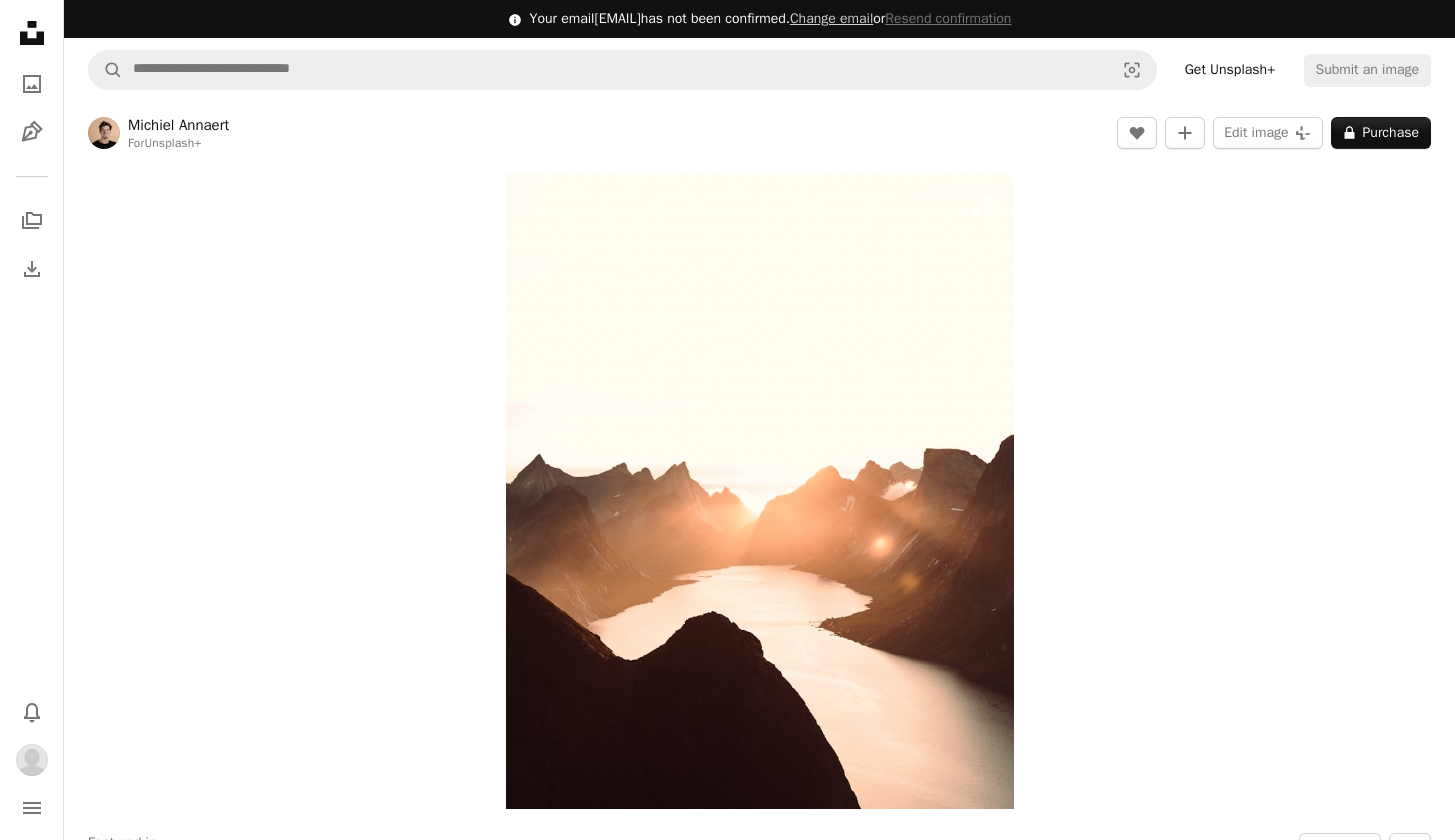 scroll, scrollTop: 35, scrollLeft: 0, axis: vertical 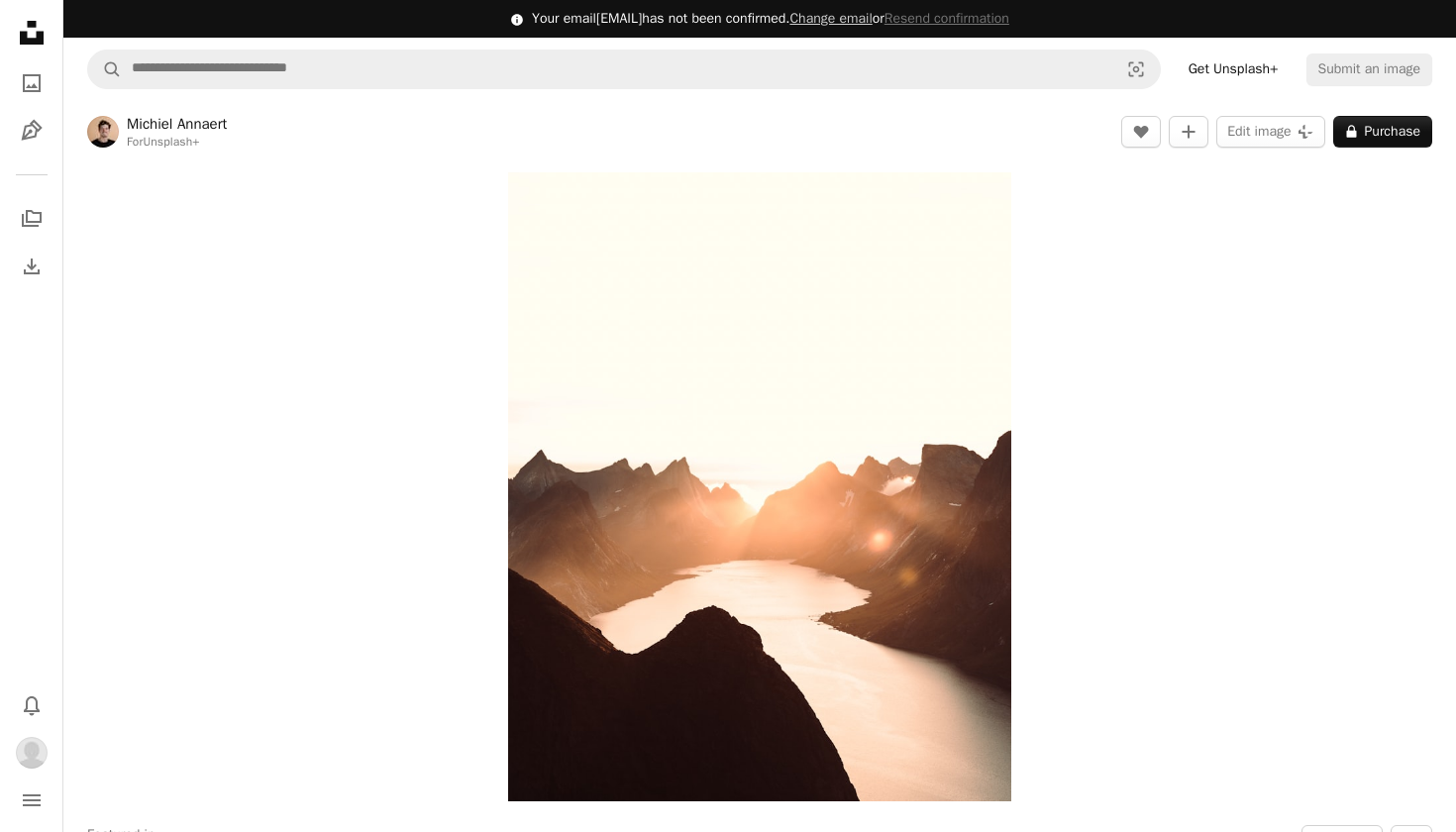 click on "An X shape Add to Collection Confirm your account to create collection Create new collection Name 60 Description  (optional) 250 Make collection private A lock Cancel Create collection" at bounding box center (728, 5120) 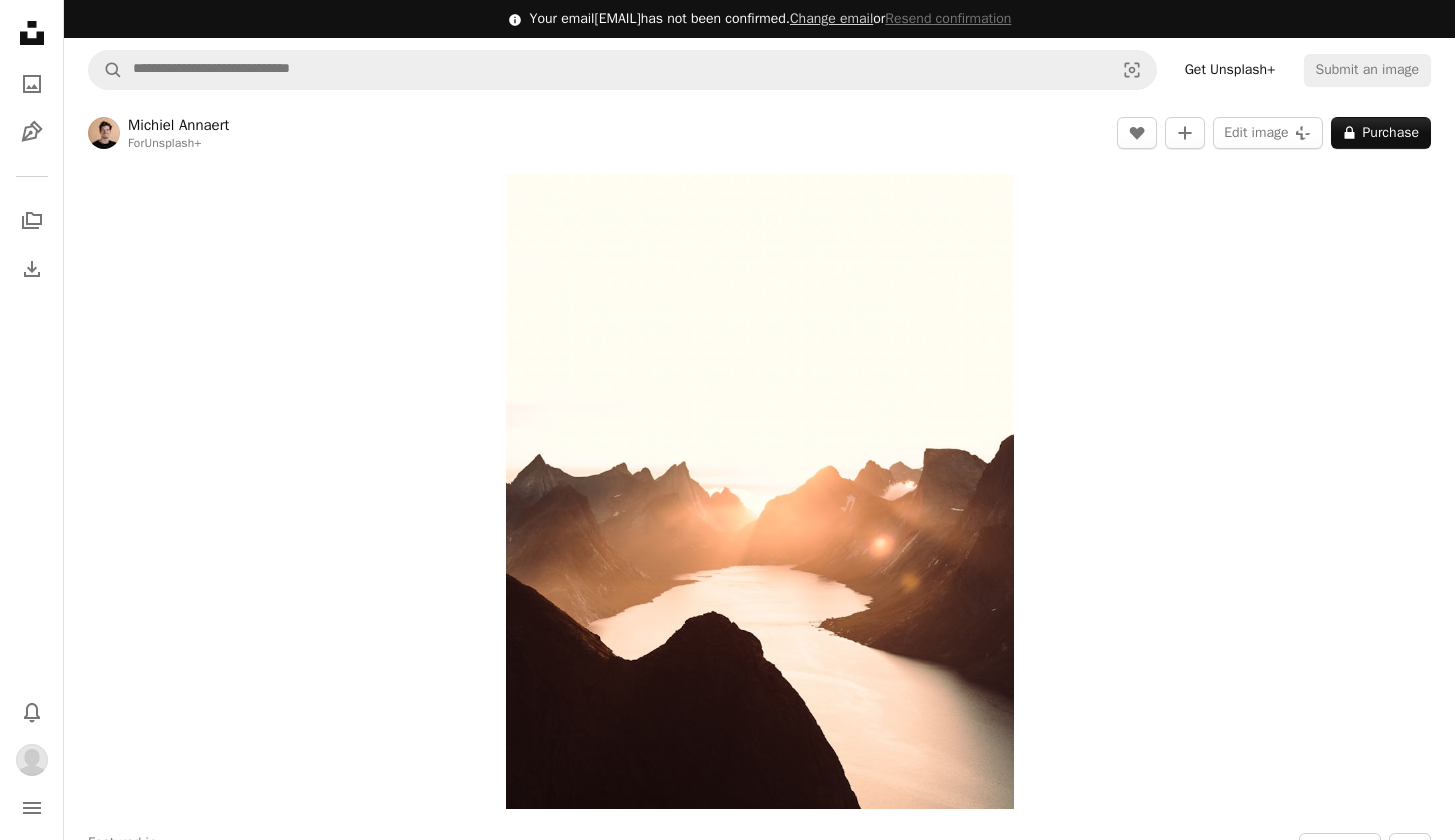 click 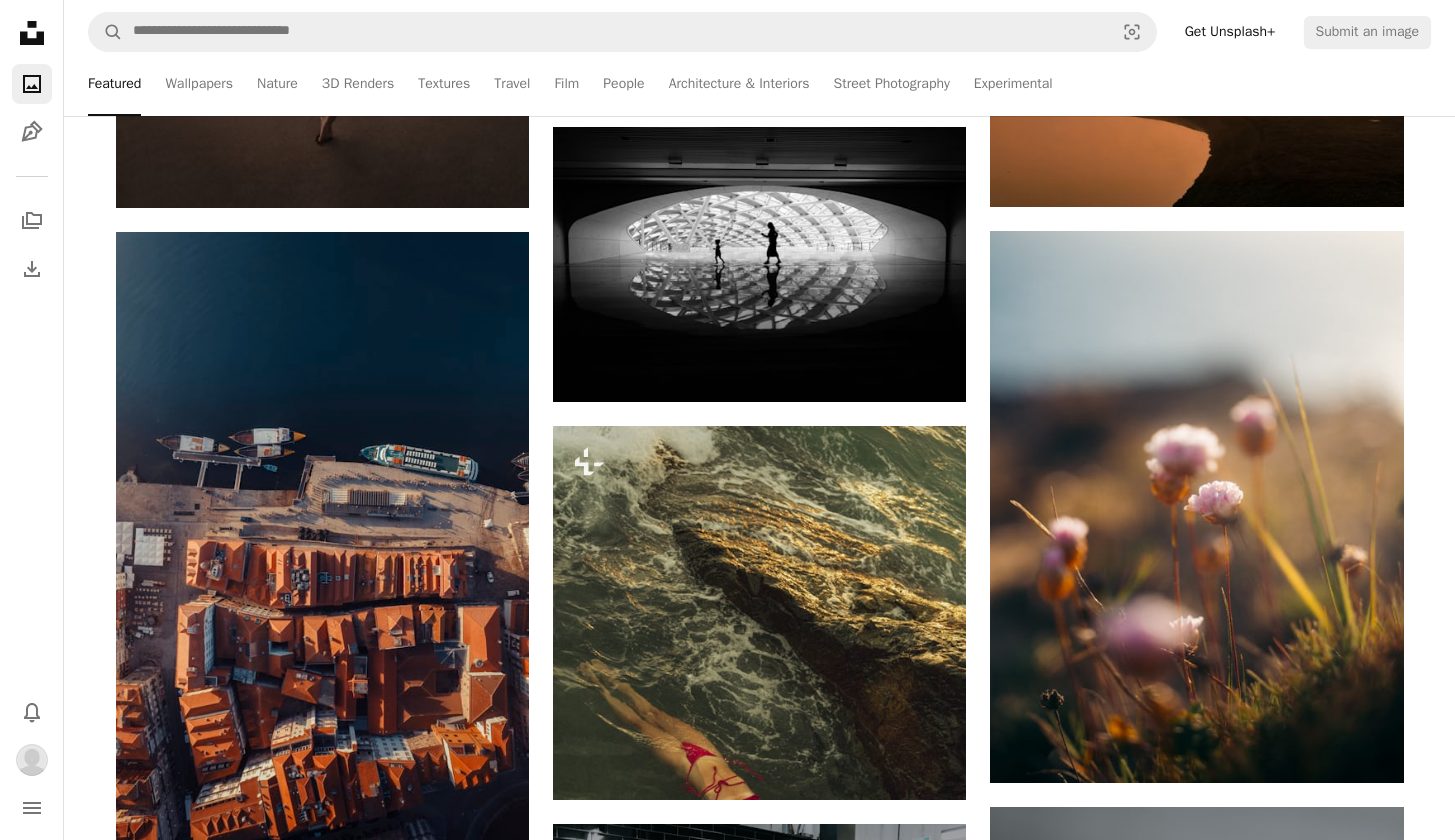 scroll, scrollTop: 0, scrollLeft: 0, axis: both 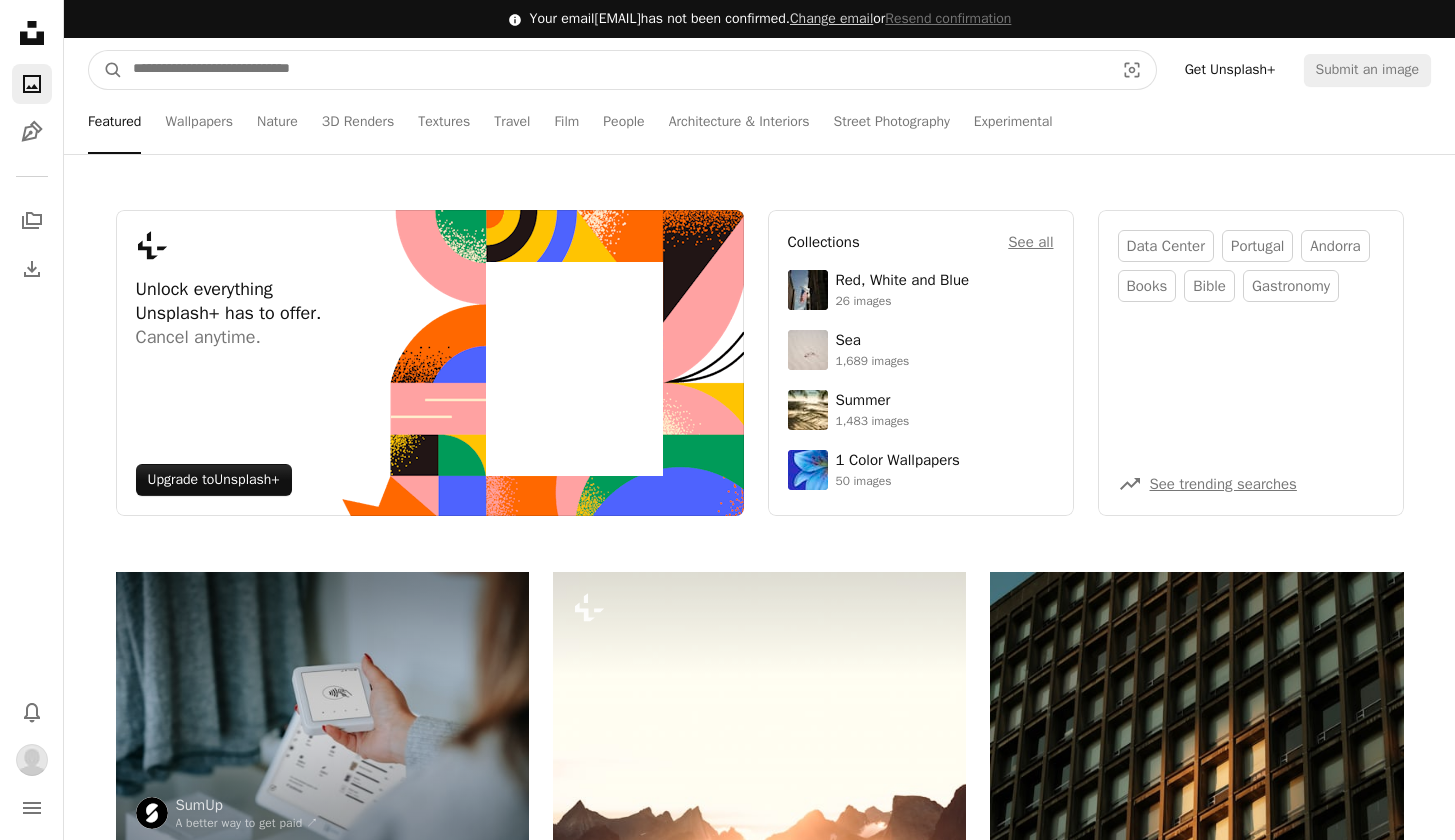 click at bounding box center [615, 70] 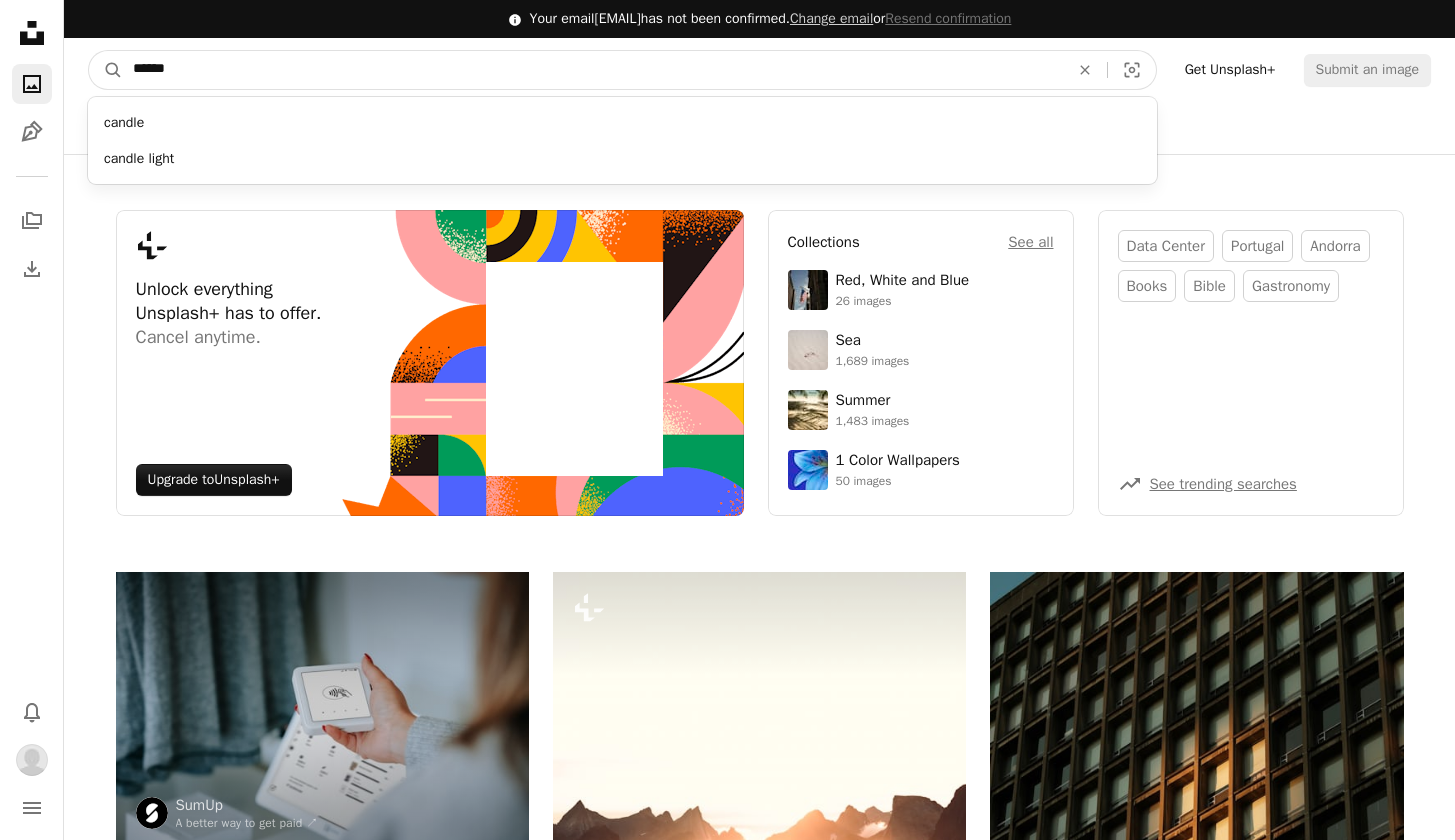 type on "******" 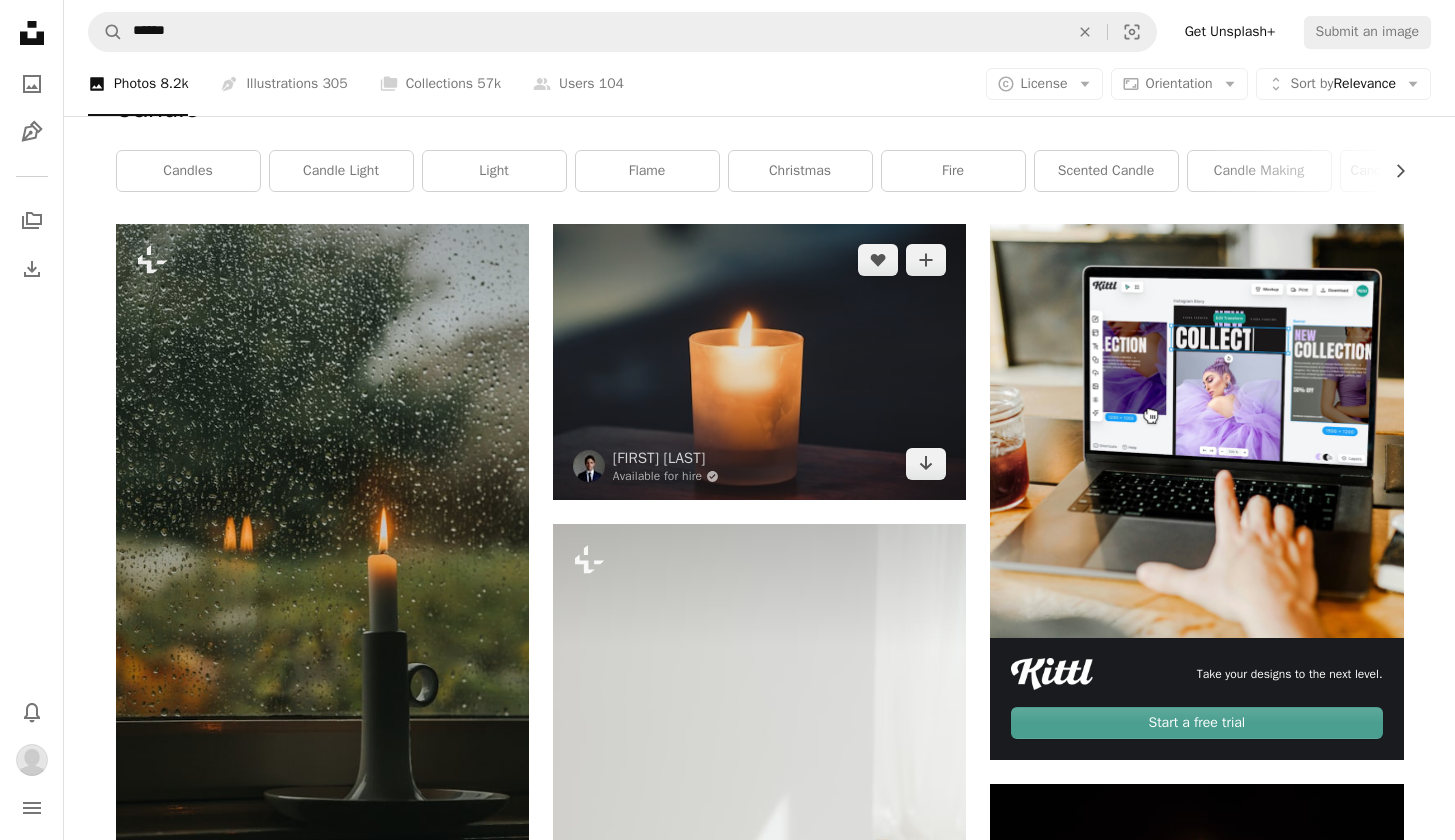 scroll, scrollTop: 346, scrollLeft: 0, axis: vertical 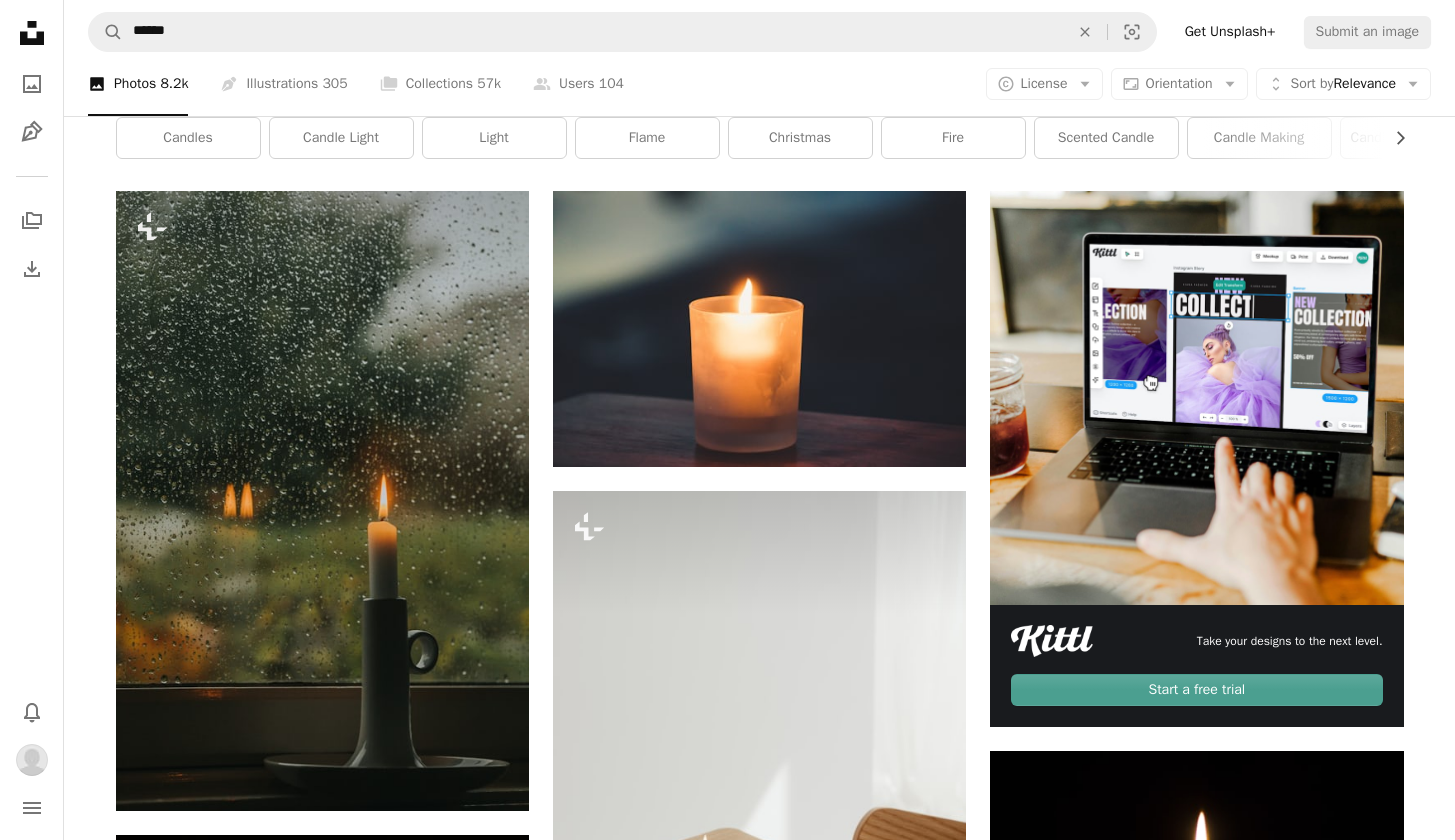 click on "[FIRST] [LAST]" at bounding box center [759, 2218] 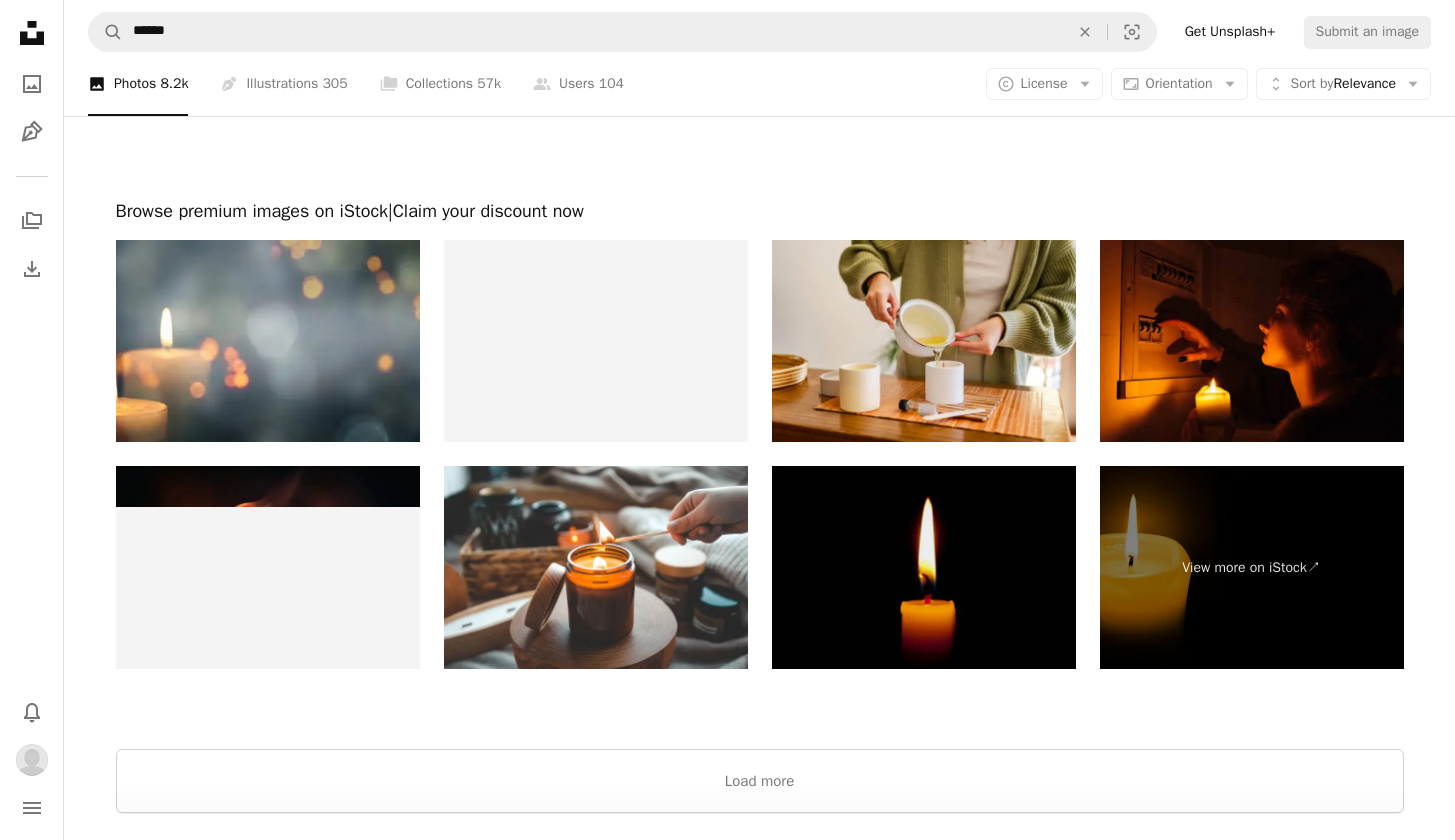 scroll, scrollTop: 4573, scrollLeft: 0, axis: vertical 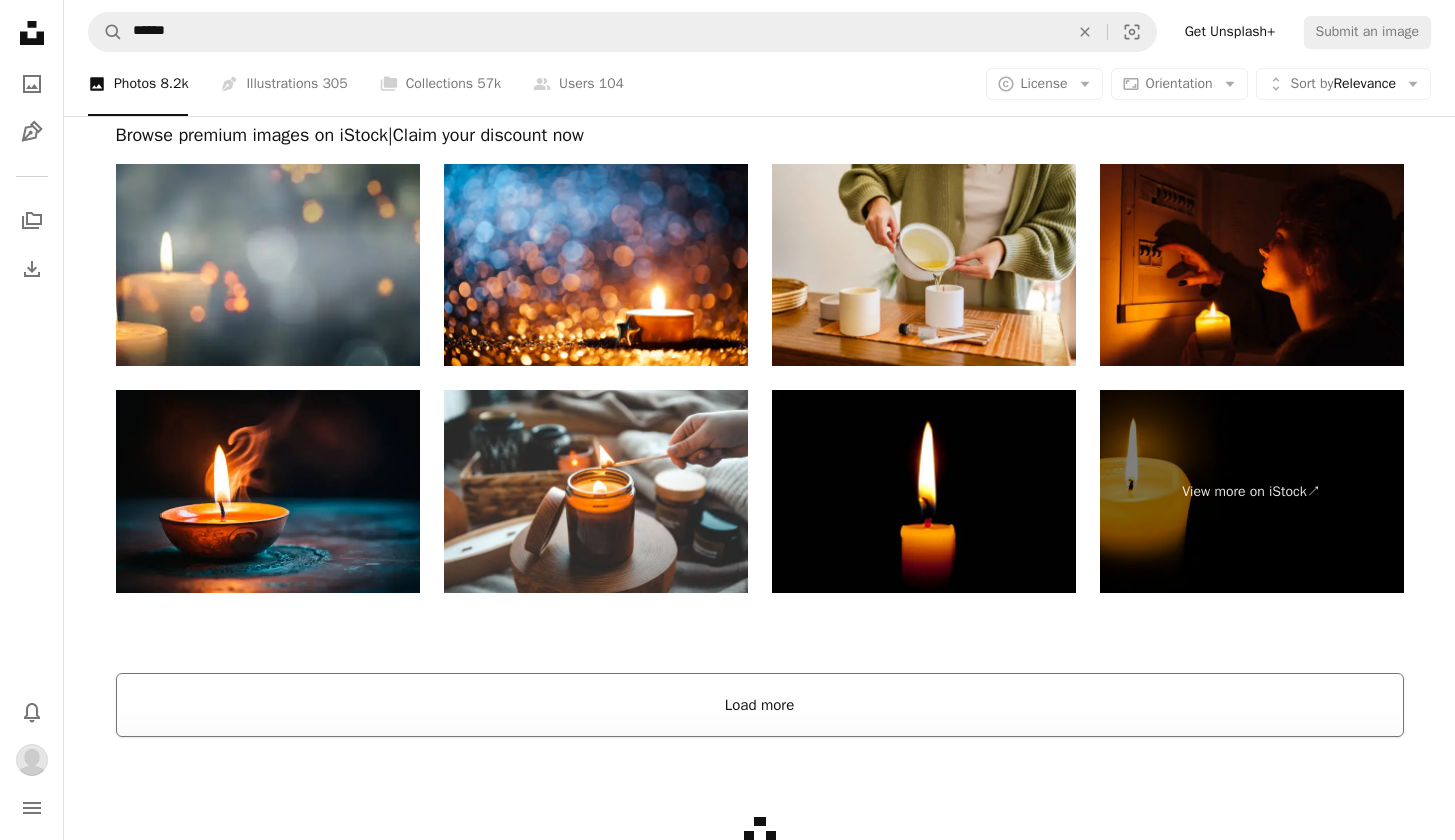 click on "Load more" at bounding box center (760, 705) 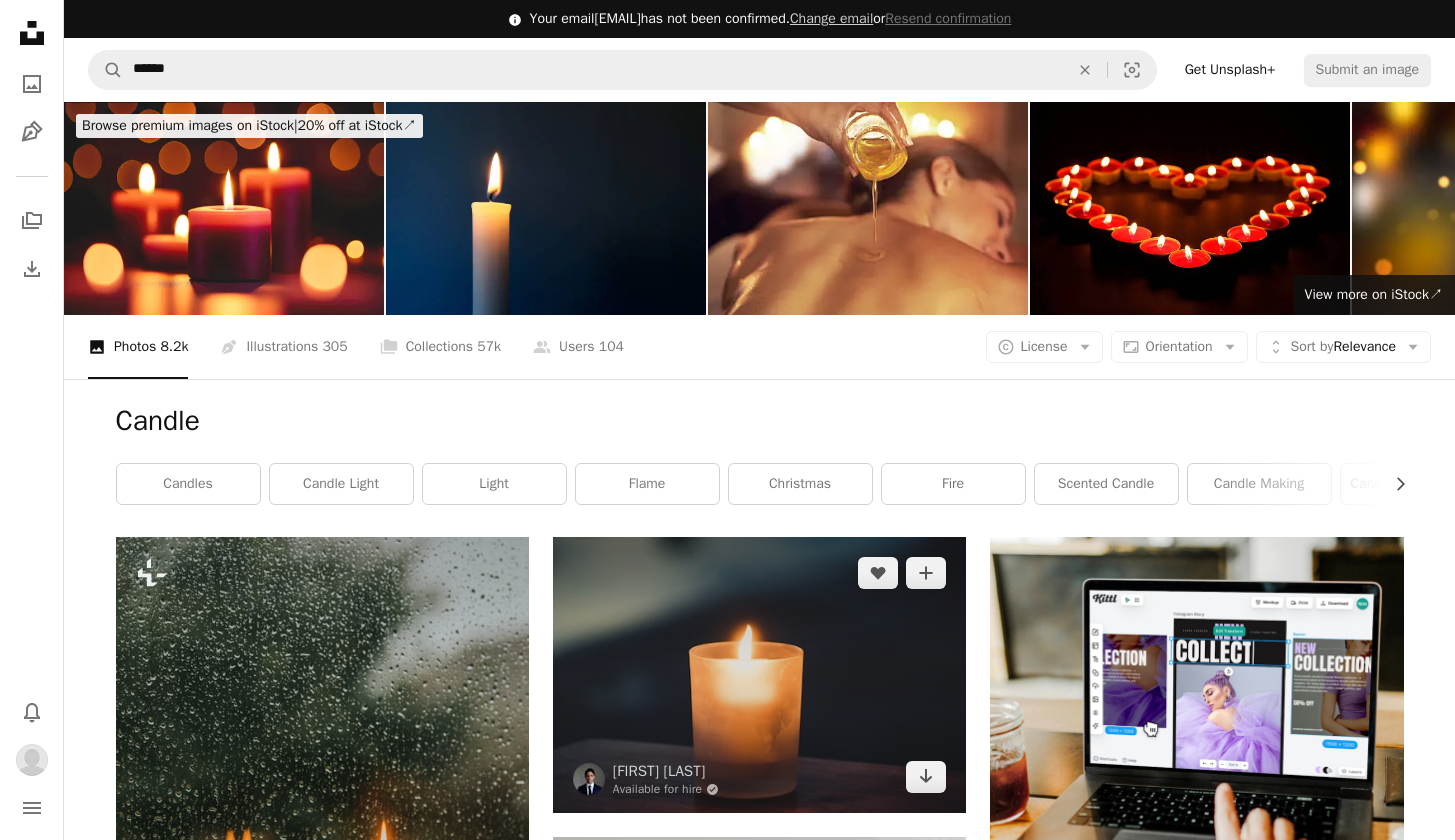 scroll, scrollTop: 147, scrollLeft: 0, axis: vertical 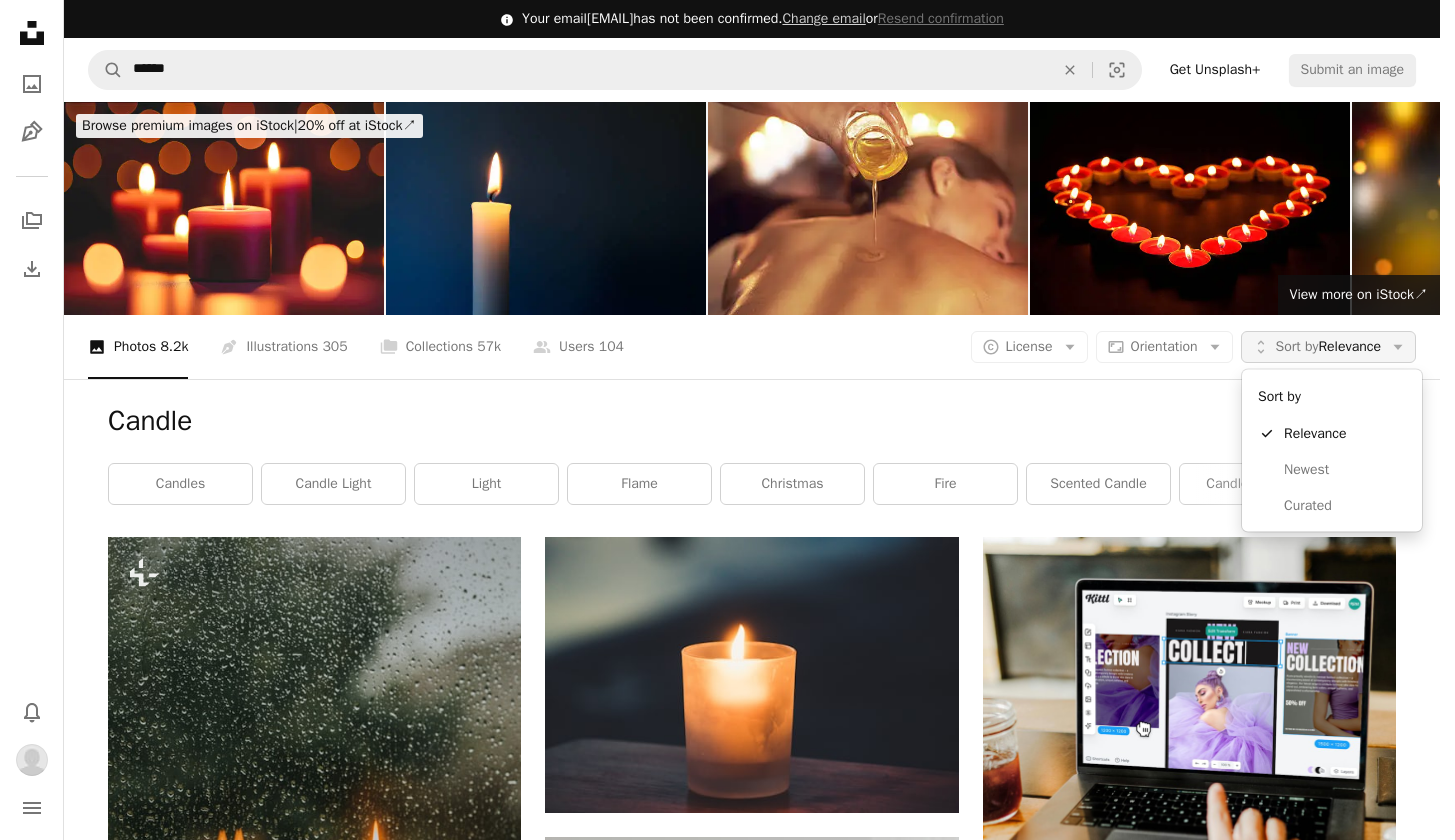 click on "Unfold Sort by  Relevance Arrow down" at bounding box center [1328, 347] 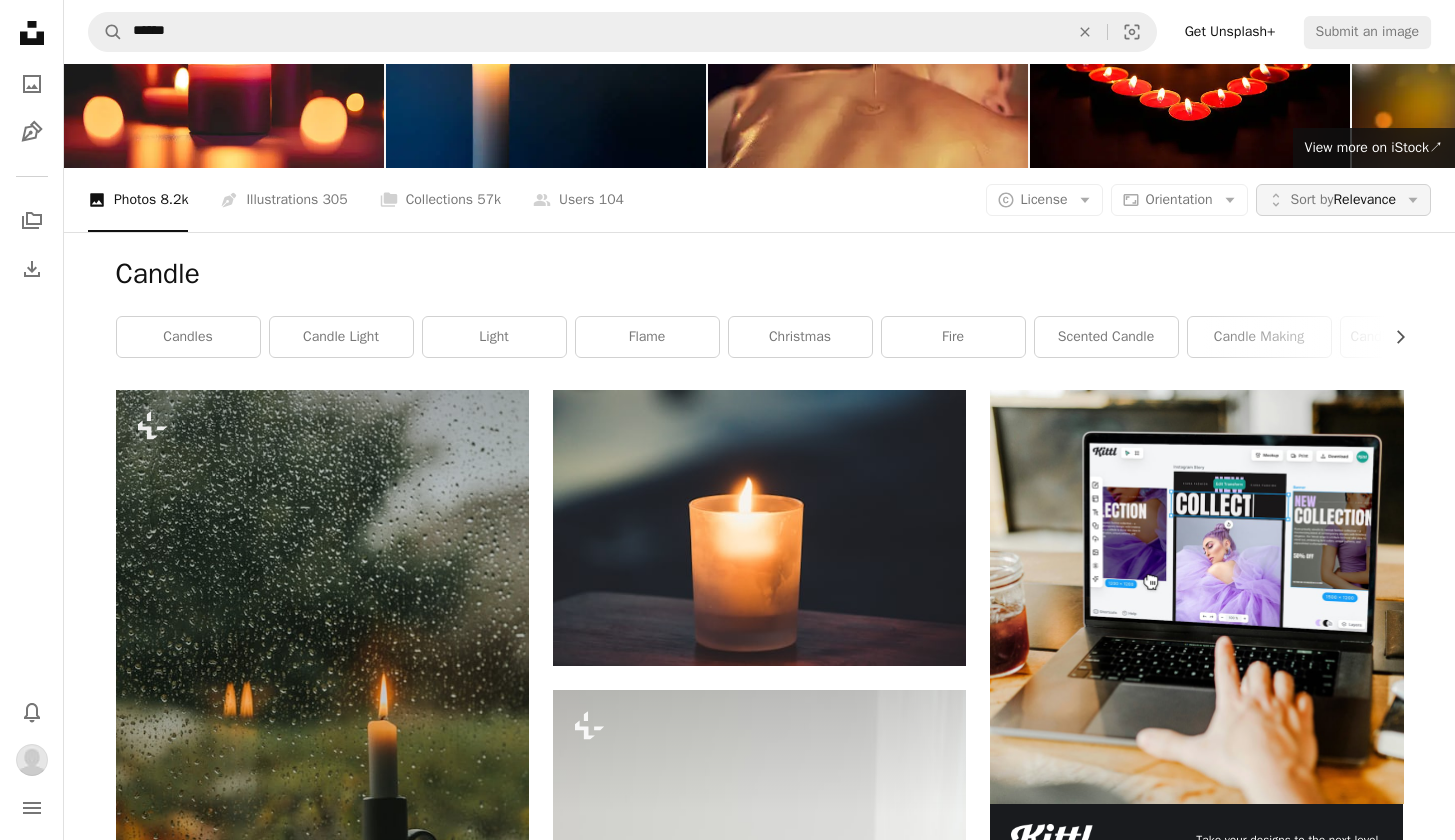 click on "Arrow down" 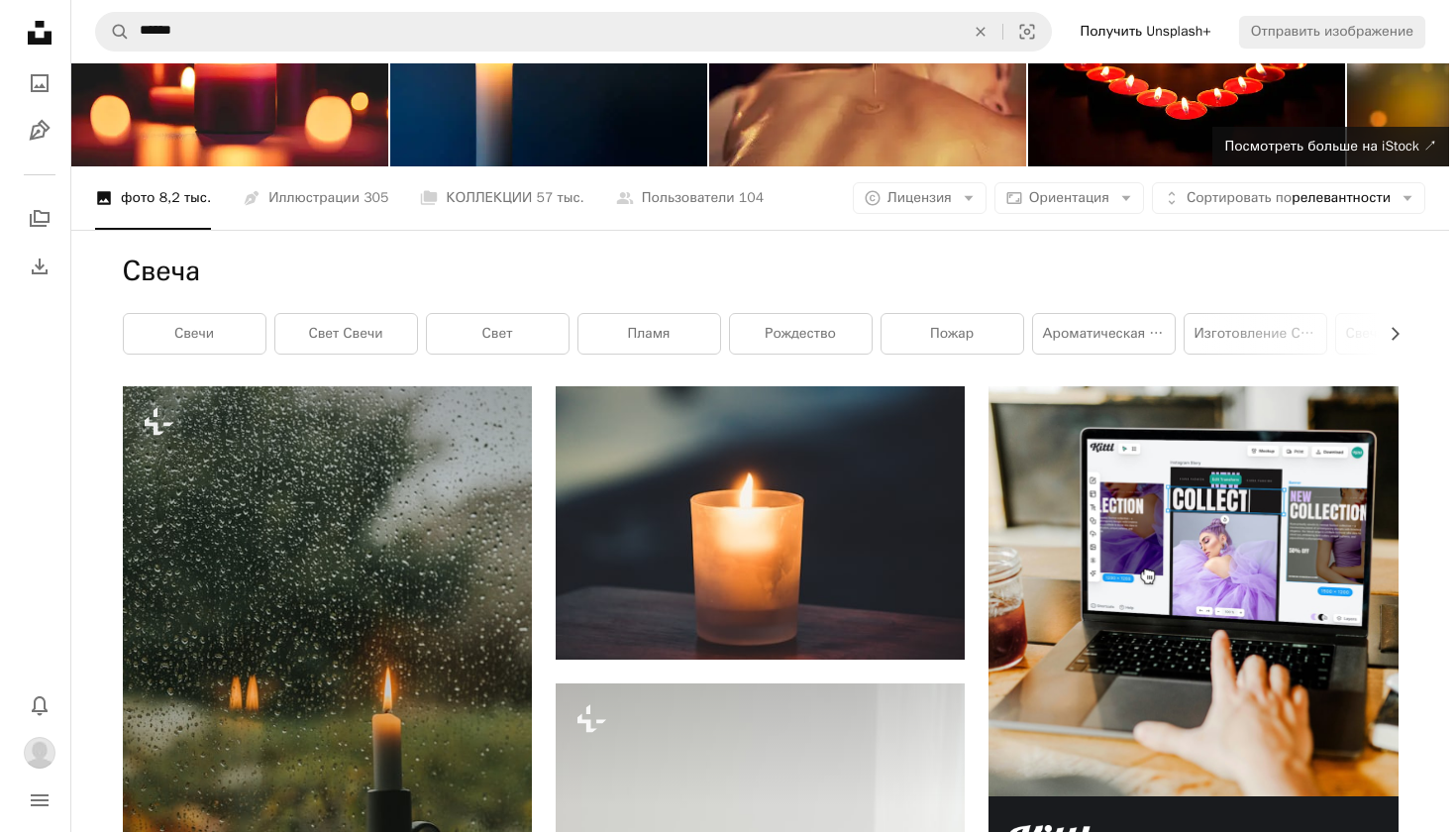 scroll, scrollTop: 5641, scrollLeft: 0, axis: vertical 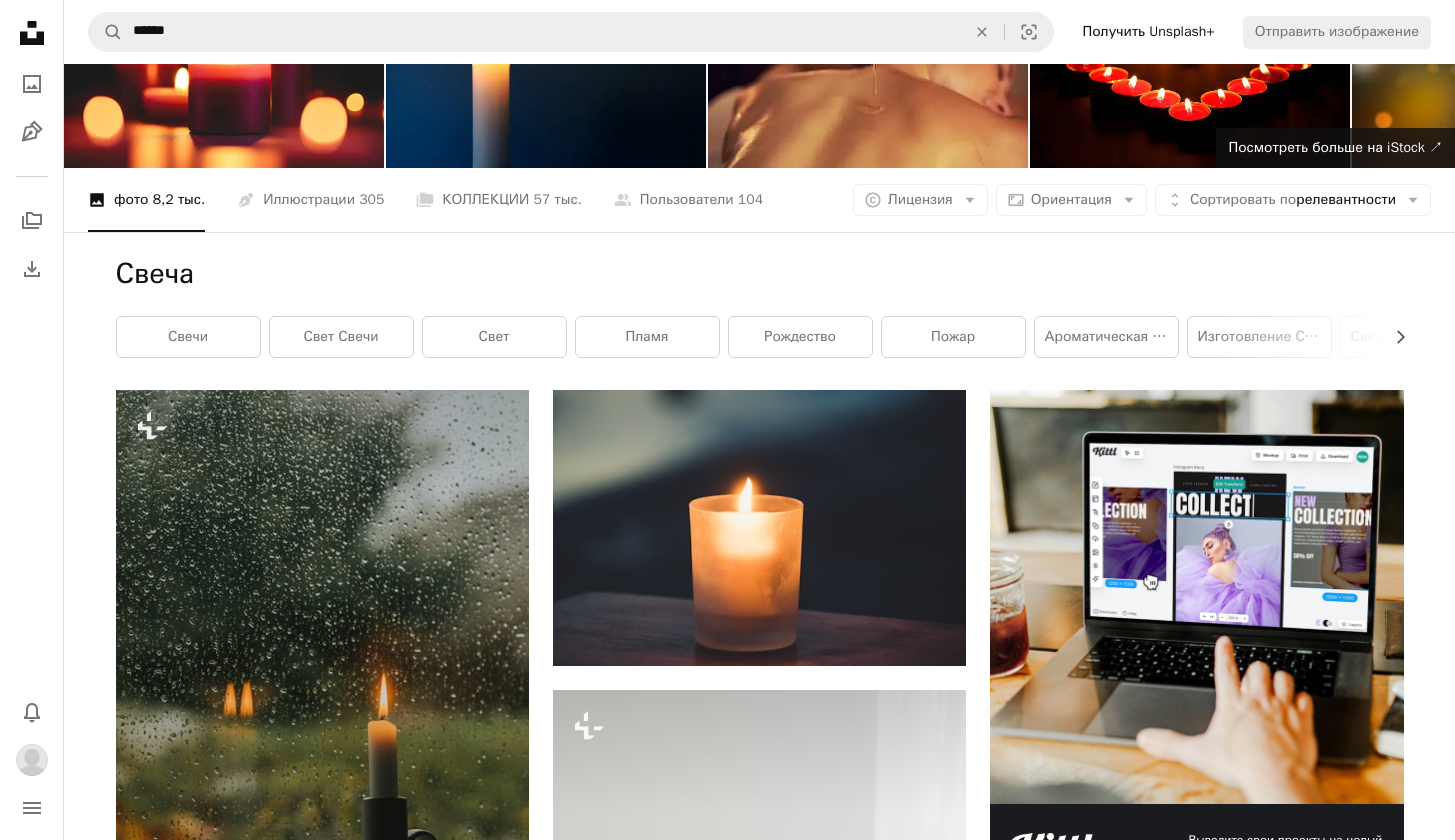 click at bounding box center [759, 6036] 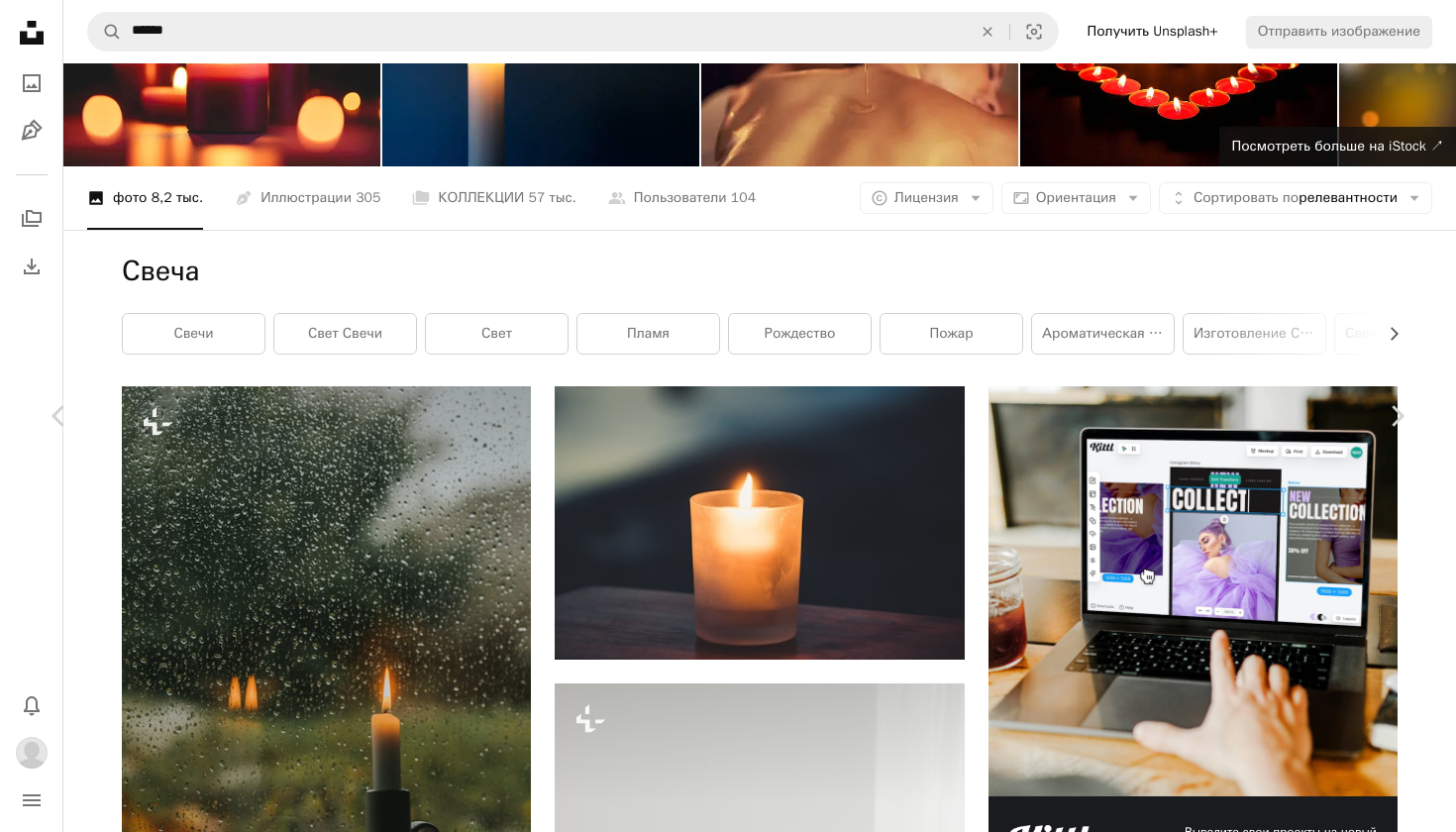 click on "Zoom in" at bounding box center (728, 12654) 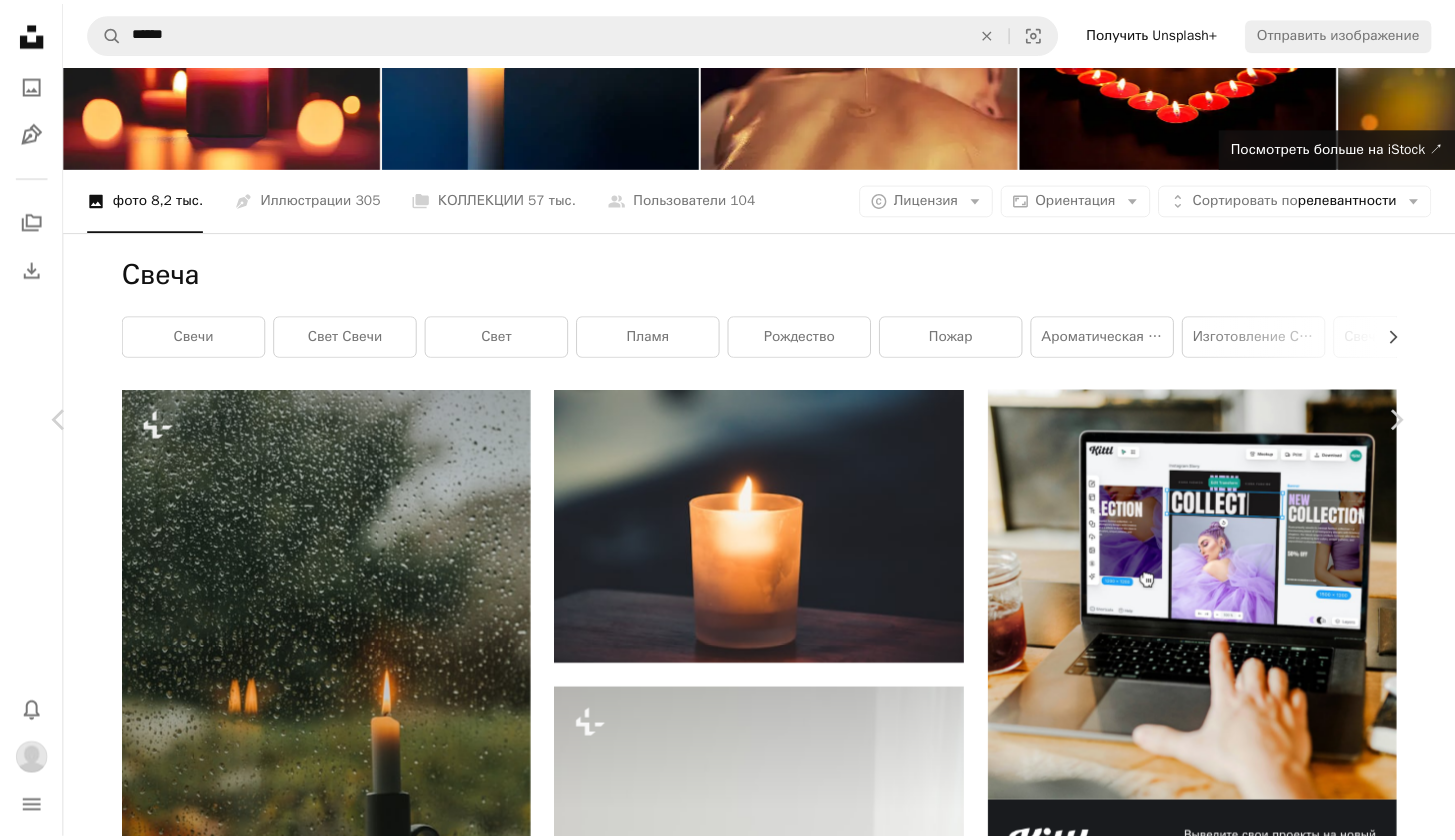 scroll, scrollTop: 0, scrollLeft: 0, axis: both 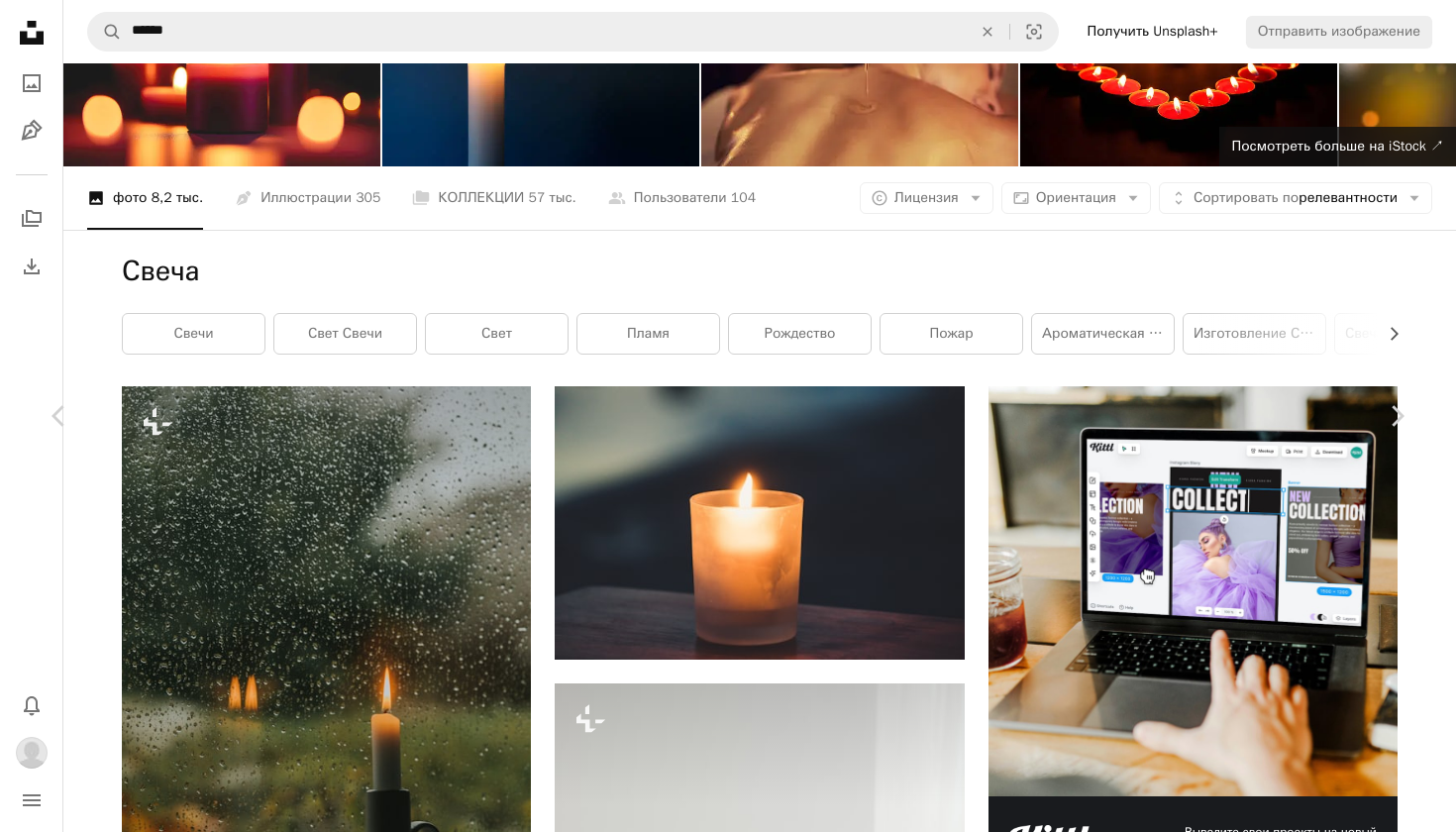 click on "An X shape Chevron left Chevron right [FIRST] [LAST] Доступно для аренды A checkmark inside of a circle A heart A plus sign Редактировать изображение   Plus sign for Unsplash+ скачать Chevron down Zoom in просмотры 2 249 957 ЗАГРУЗКИ 13,301 Представленный в фото A forward-right arrow поделиться Info icon информация More Actions Calendar outlined Опубликовано  14 марта 2018 года Camera Canon, EOS 5D Mark IV Safety Бесплатное использование по  лицензии Unsplash Кофе ЧЕРНЫЙ Дом главная страница кухня Свеча Пламя Уик Ароматизированный Пожар Серый Кофейная чашка Чашка Рука Просмотр изображений премиум-класса на iStock  |  Сэкономьте 20% с кодом UNSPLASH20 Посмотреть больше на iStock ↗" at bounding box center (728, 12654) 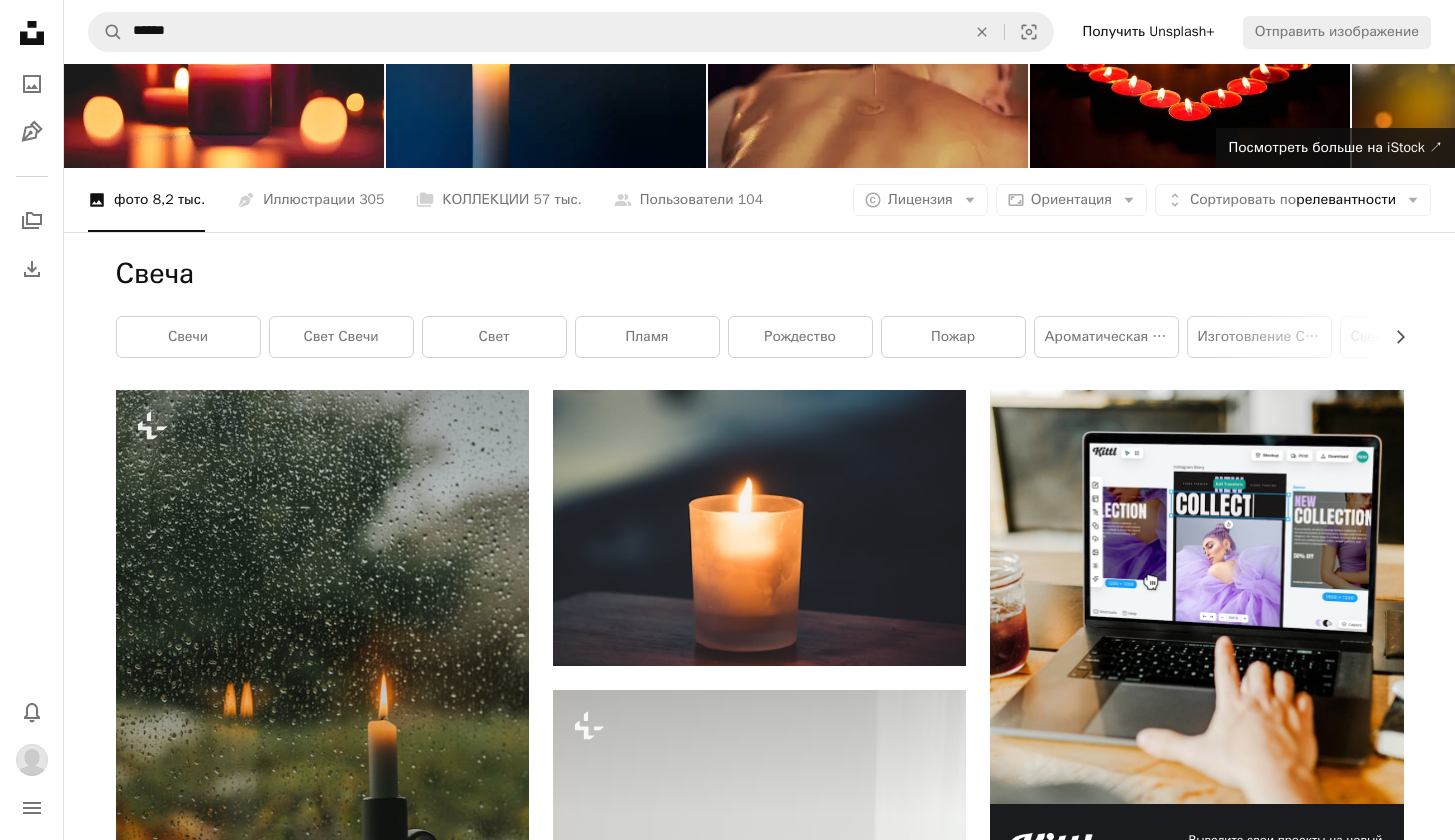 scroll, scrollTop: 0, scrollLeft: 0, axis: both 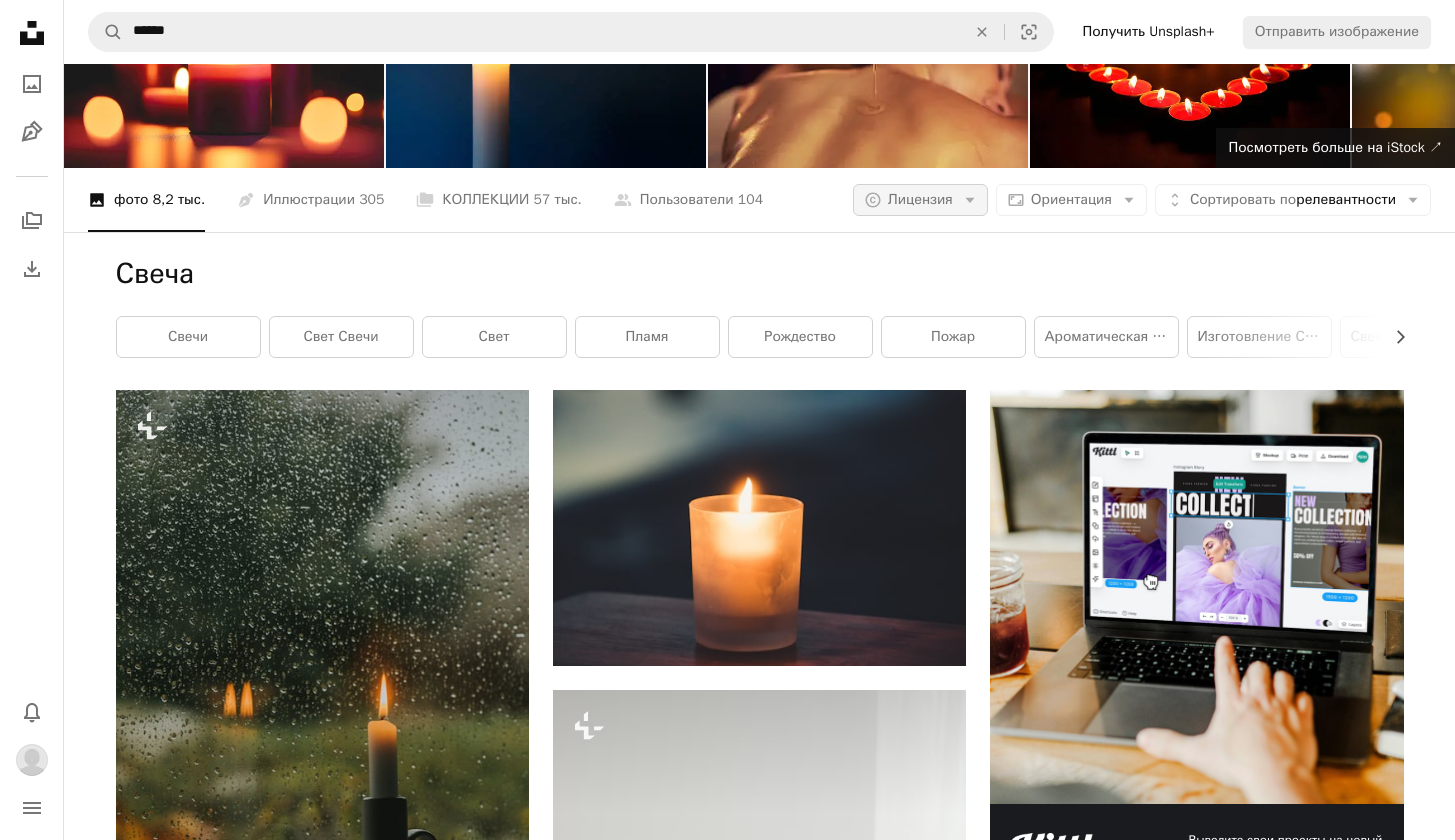 click on "Arrow down" 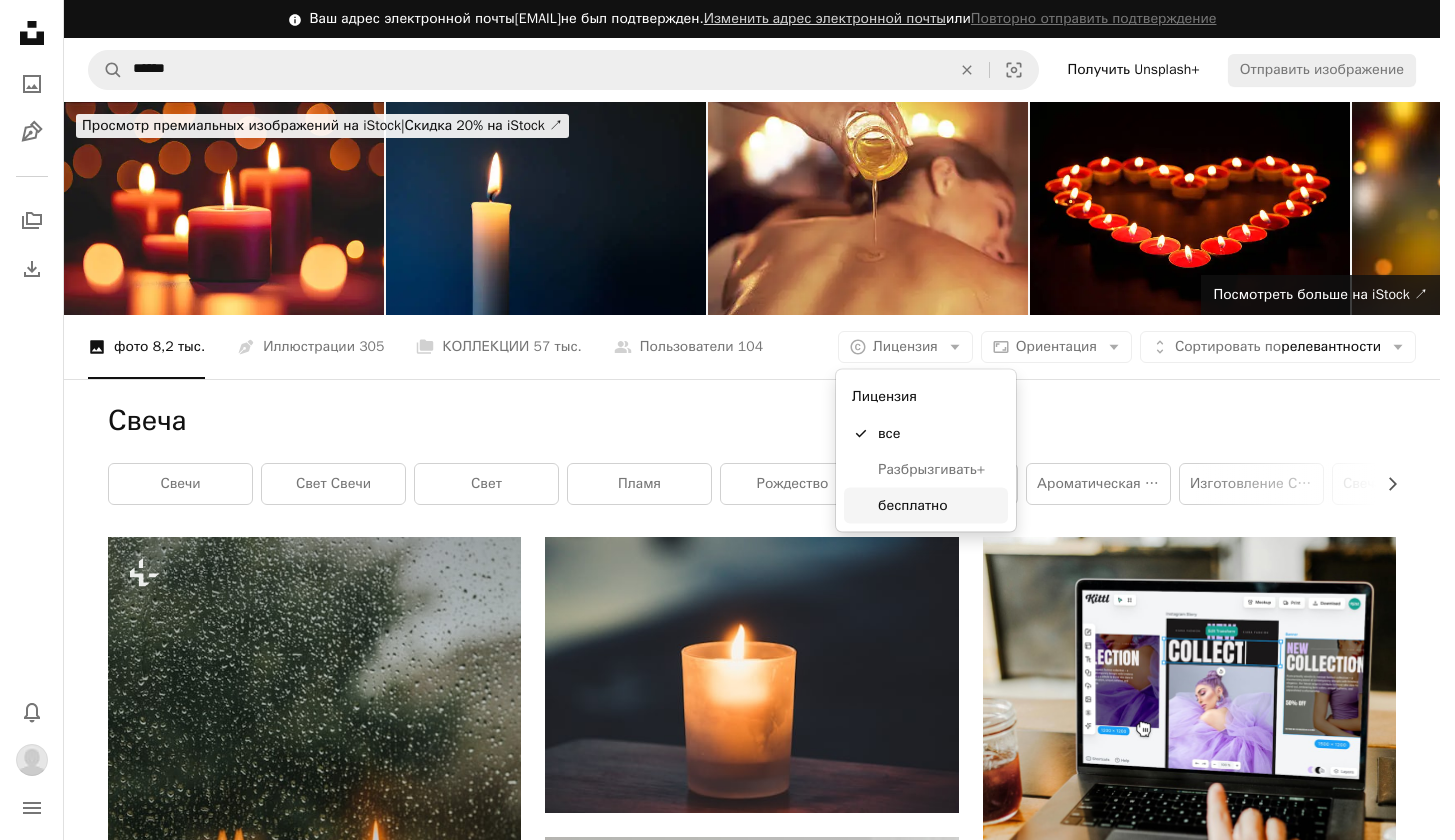 click on "бесплатно" at bounding box center [939, 505] 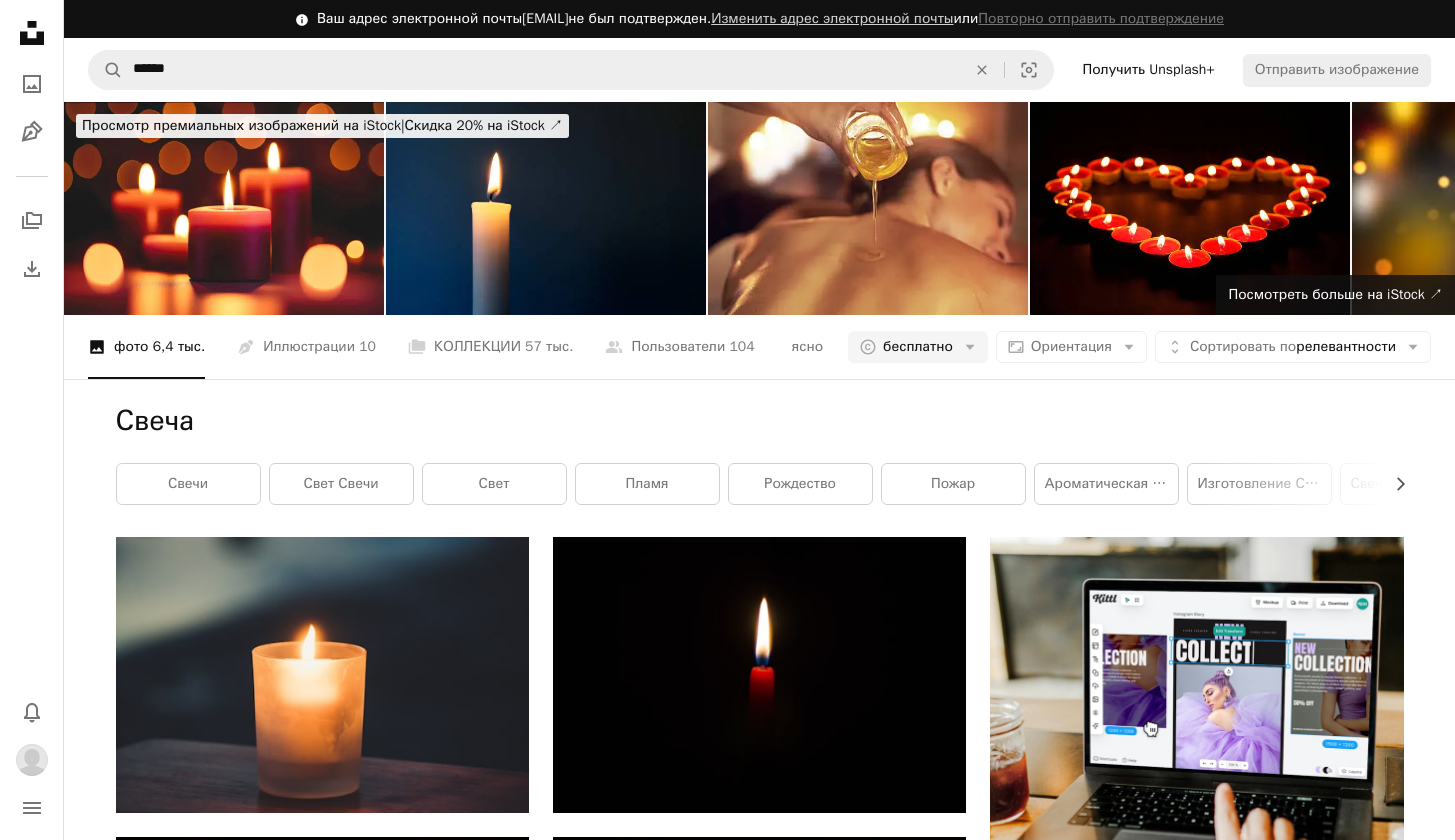 scroll, scrollTop: 1980, scrollLeft: 0, axis: vertical 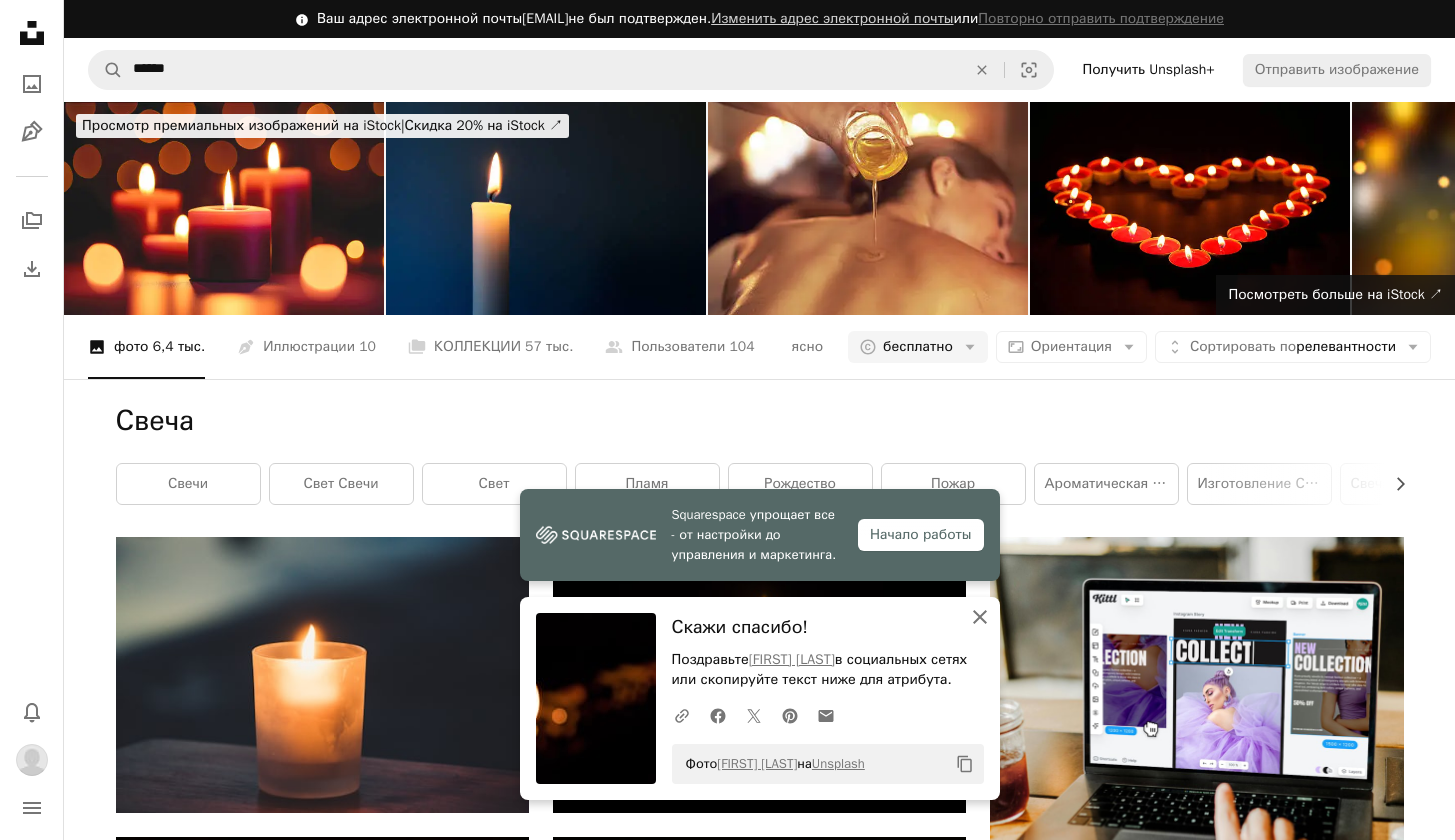 click on "An X shape" 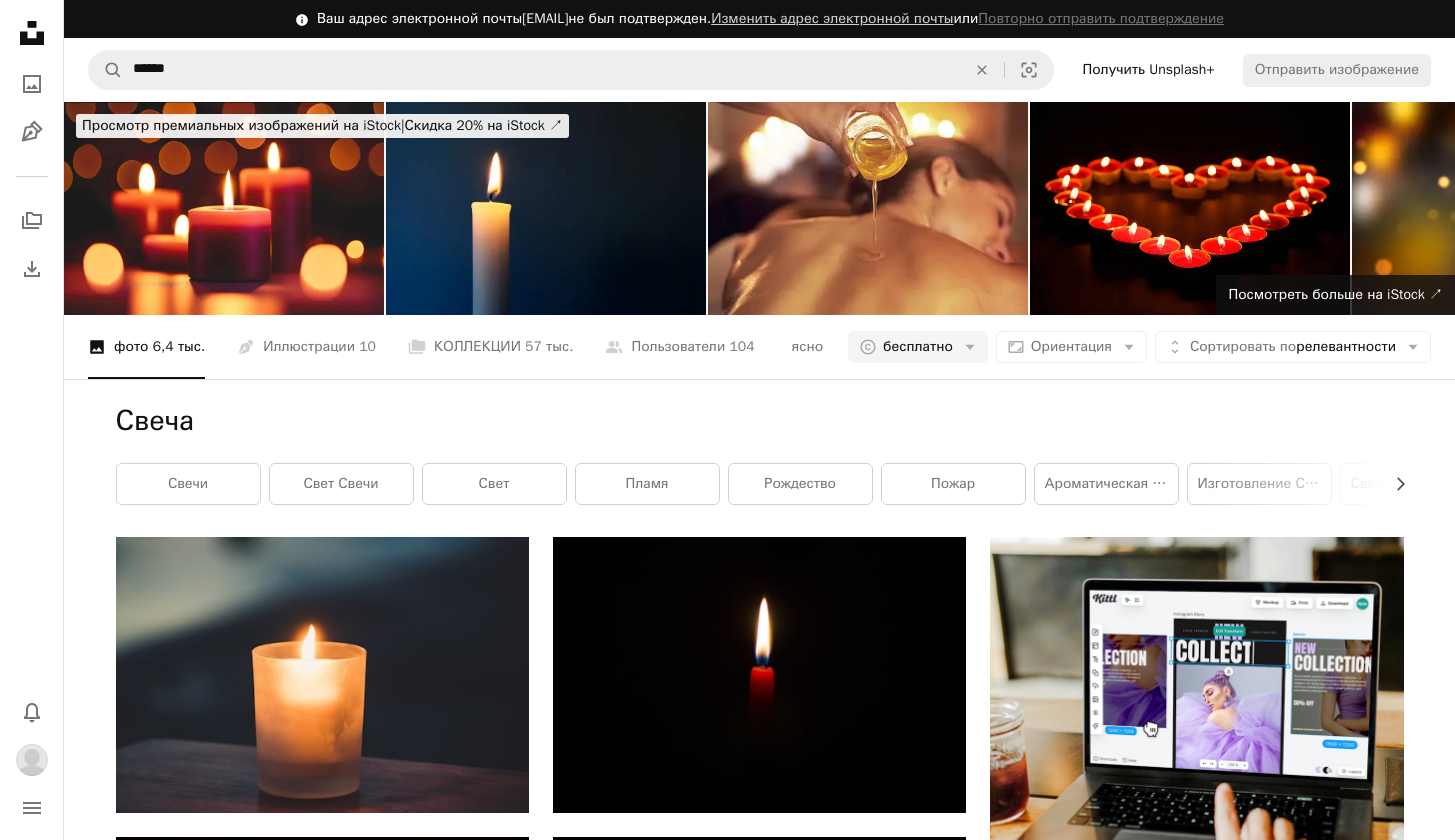 scroll, scrollTop: 2352, scrollLeft: 0, axis: vertical 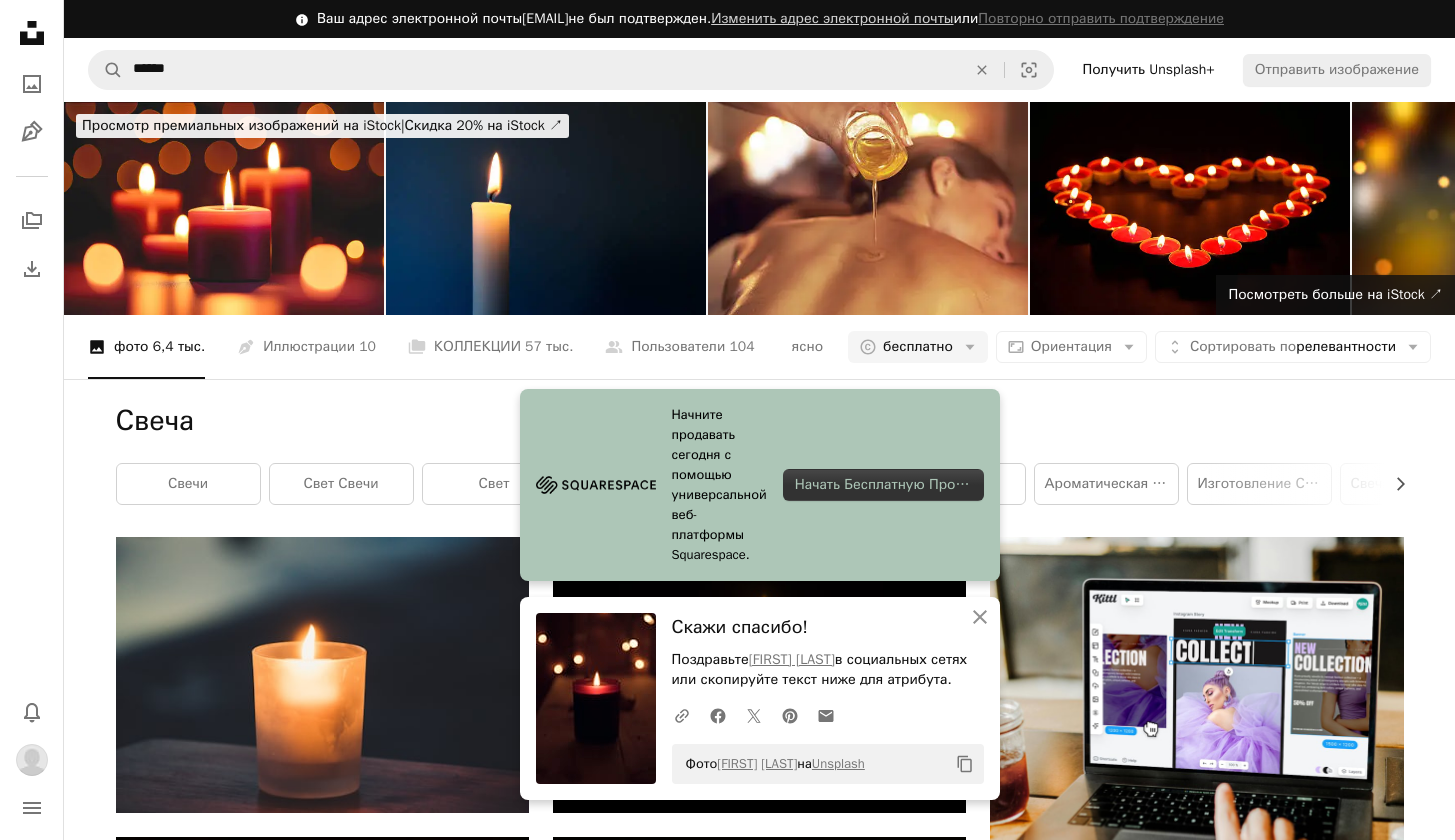 click on "Arrow pointing down" at bounding box center (1364, 3796) 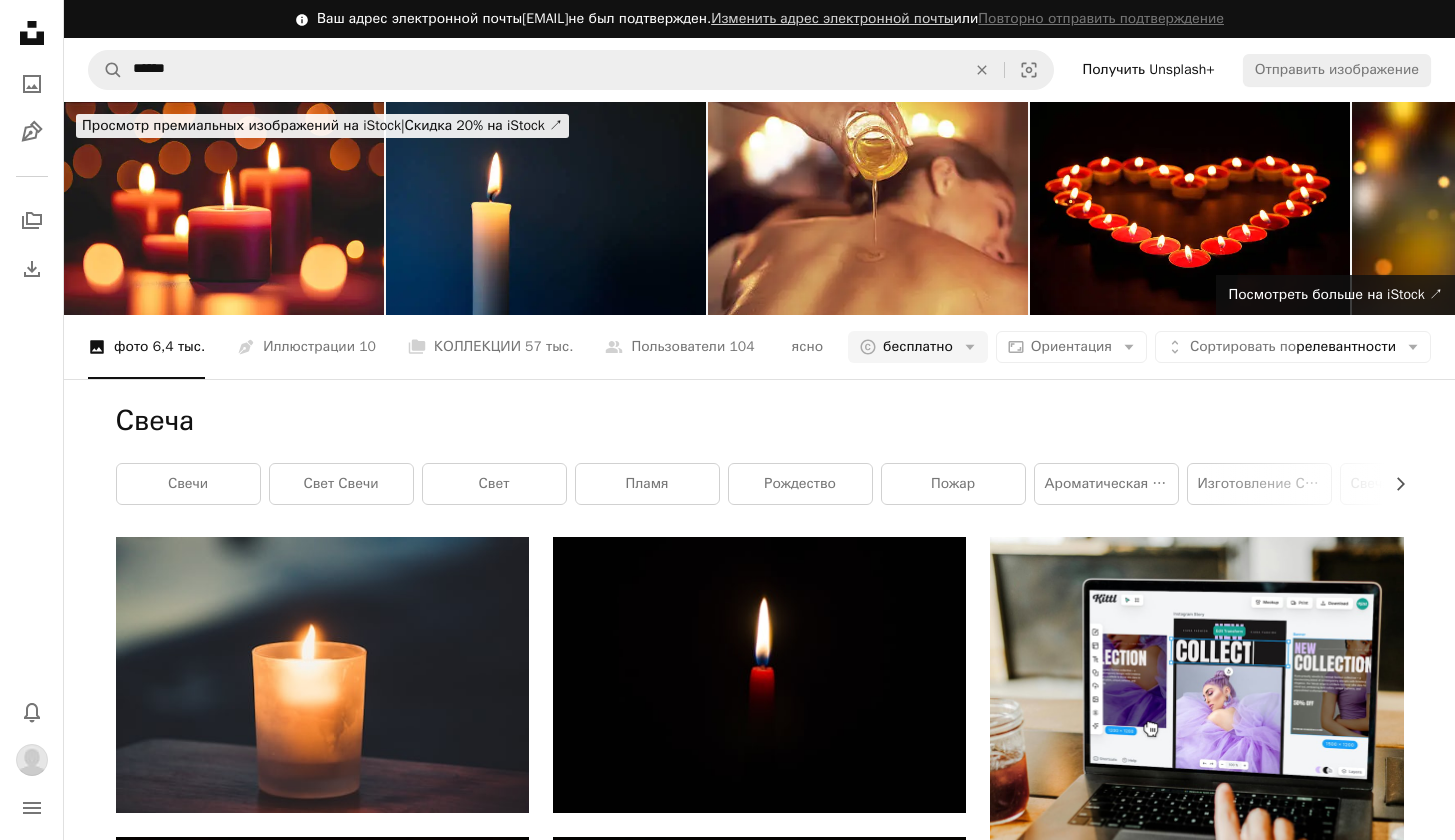 scroll, scrollTop: 3828, scrollLeft: 0, axis: vertical 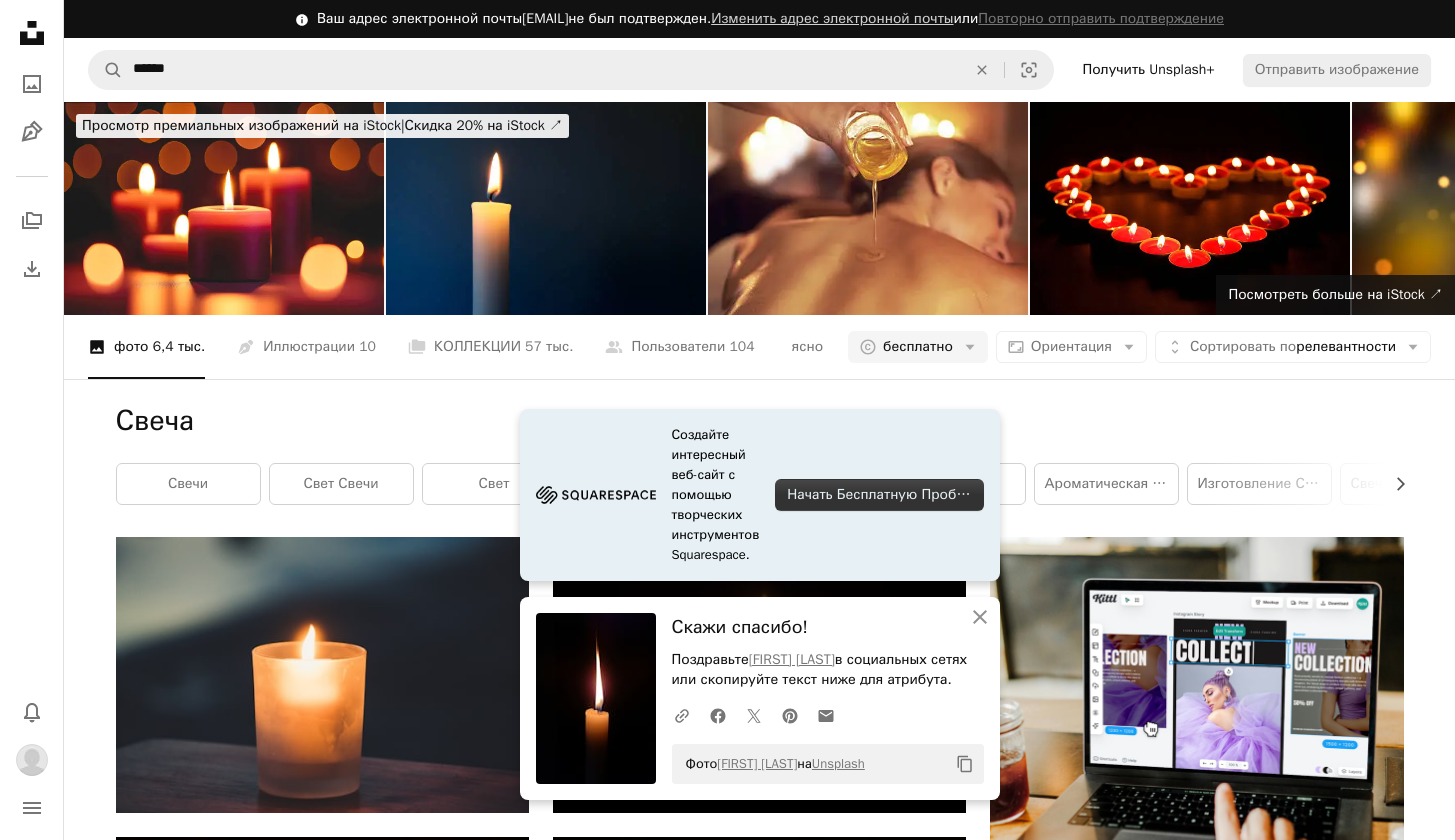 click on "Arrow pointing down" 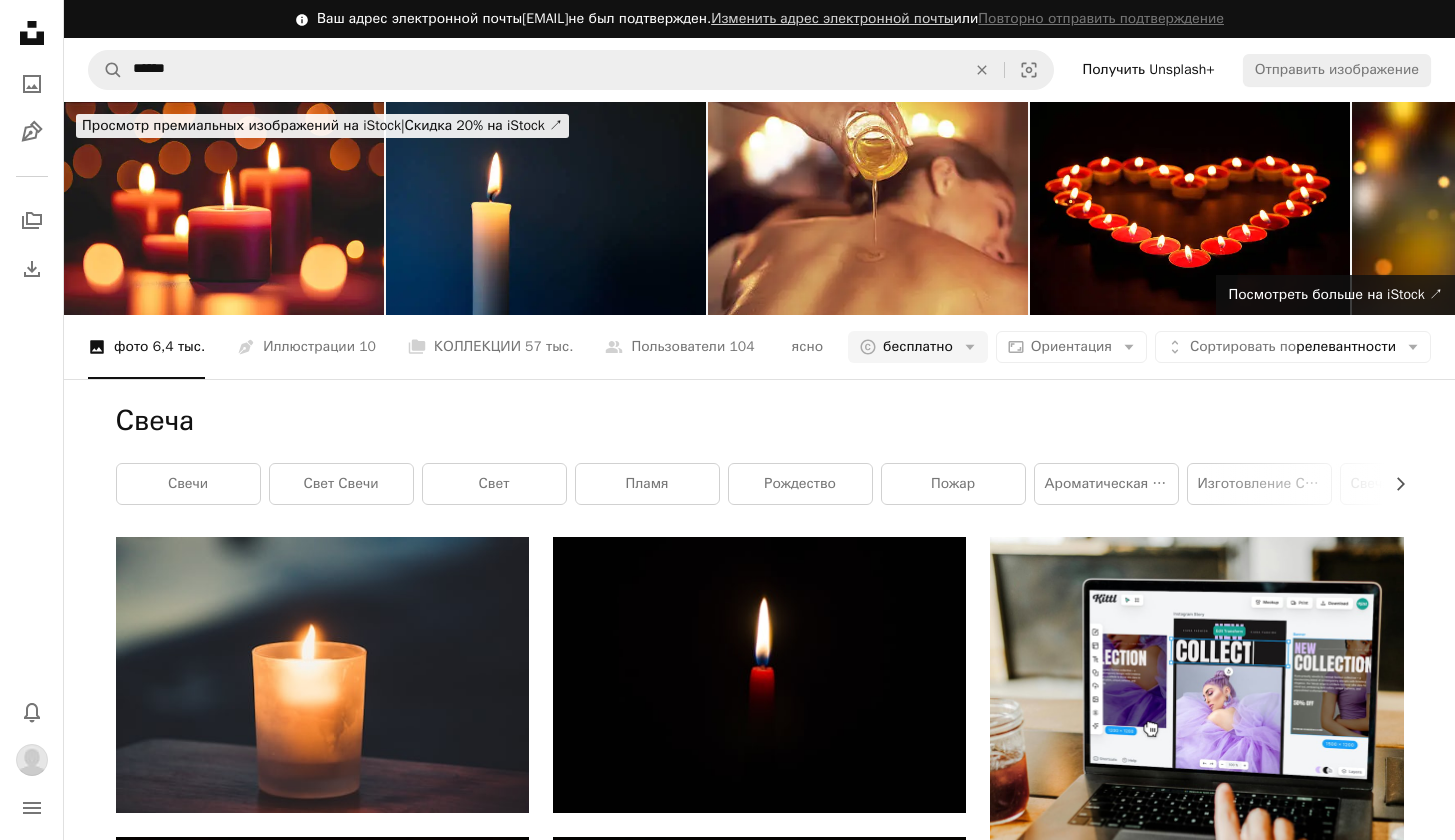 scroll, scrollTop: 5782, scrollLeft: 0, axis: vertical 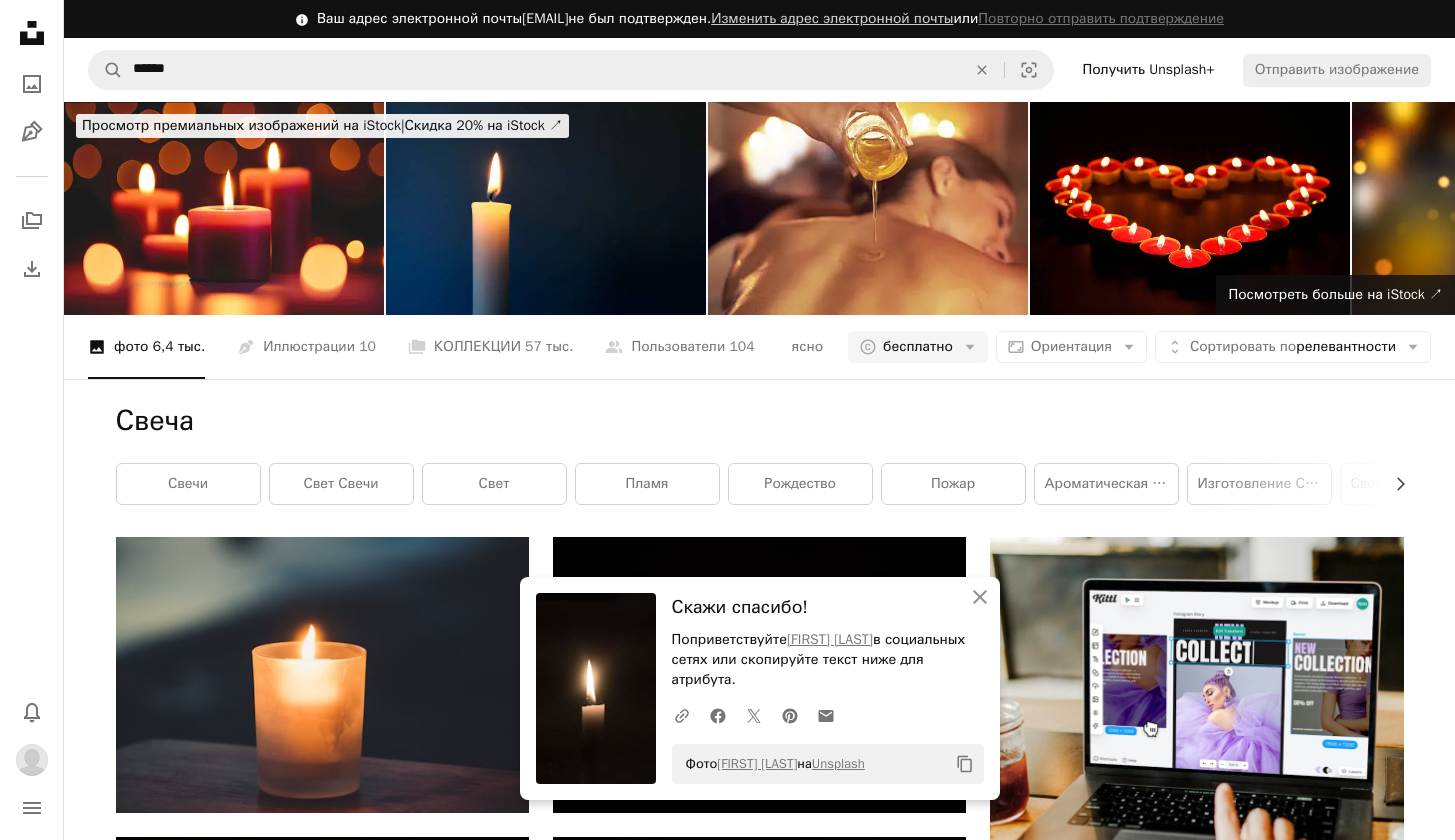 click on "Arrow pointing down" at bounding box center (1364, 7251) 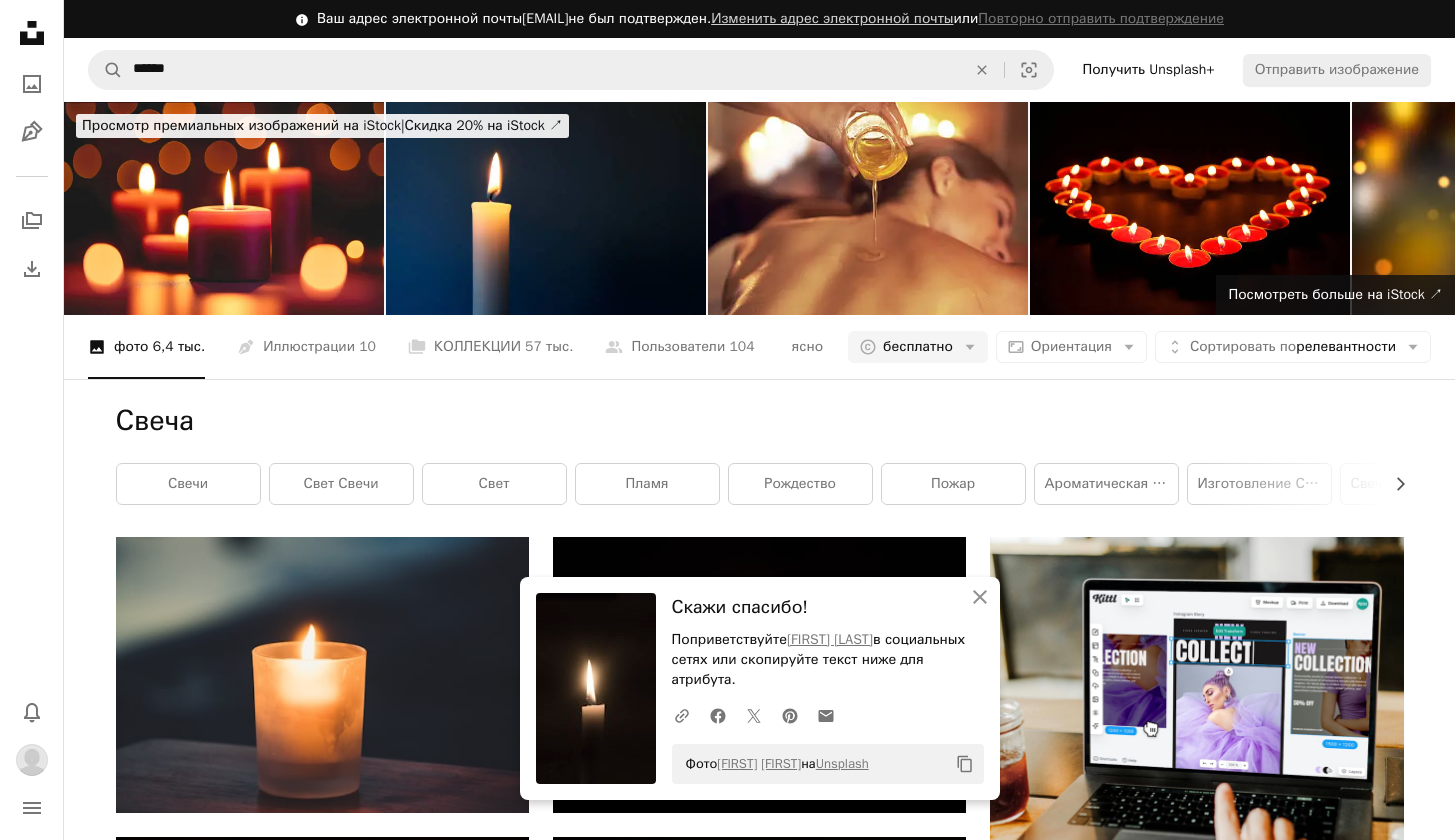 scroll, scrollTop: 7207, scrollLeft: 0, axis: vertical 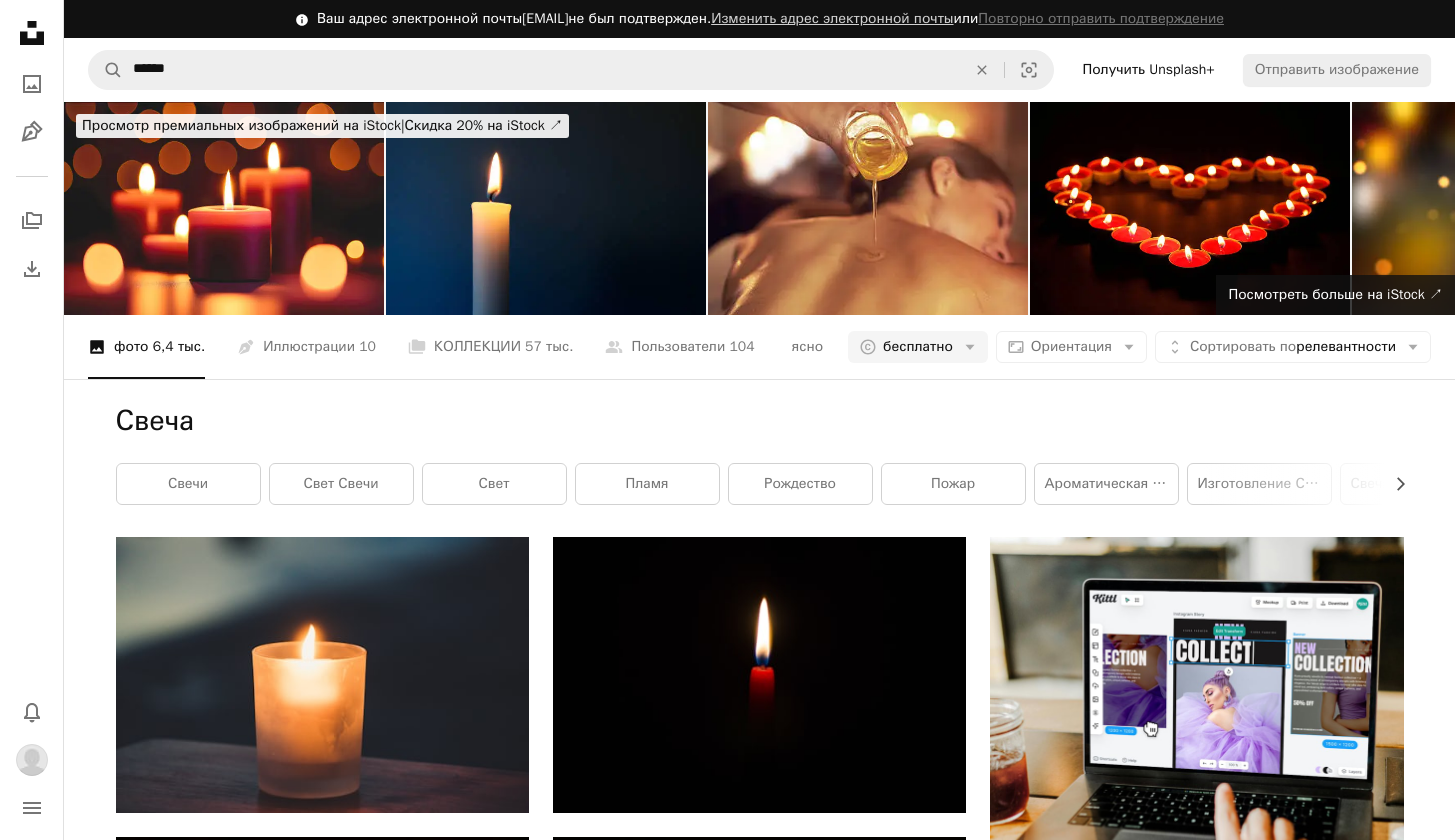 click on "Arrow pointing down" 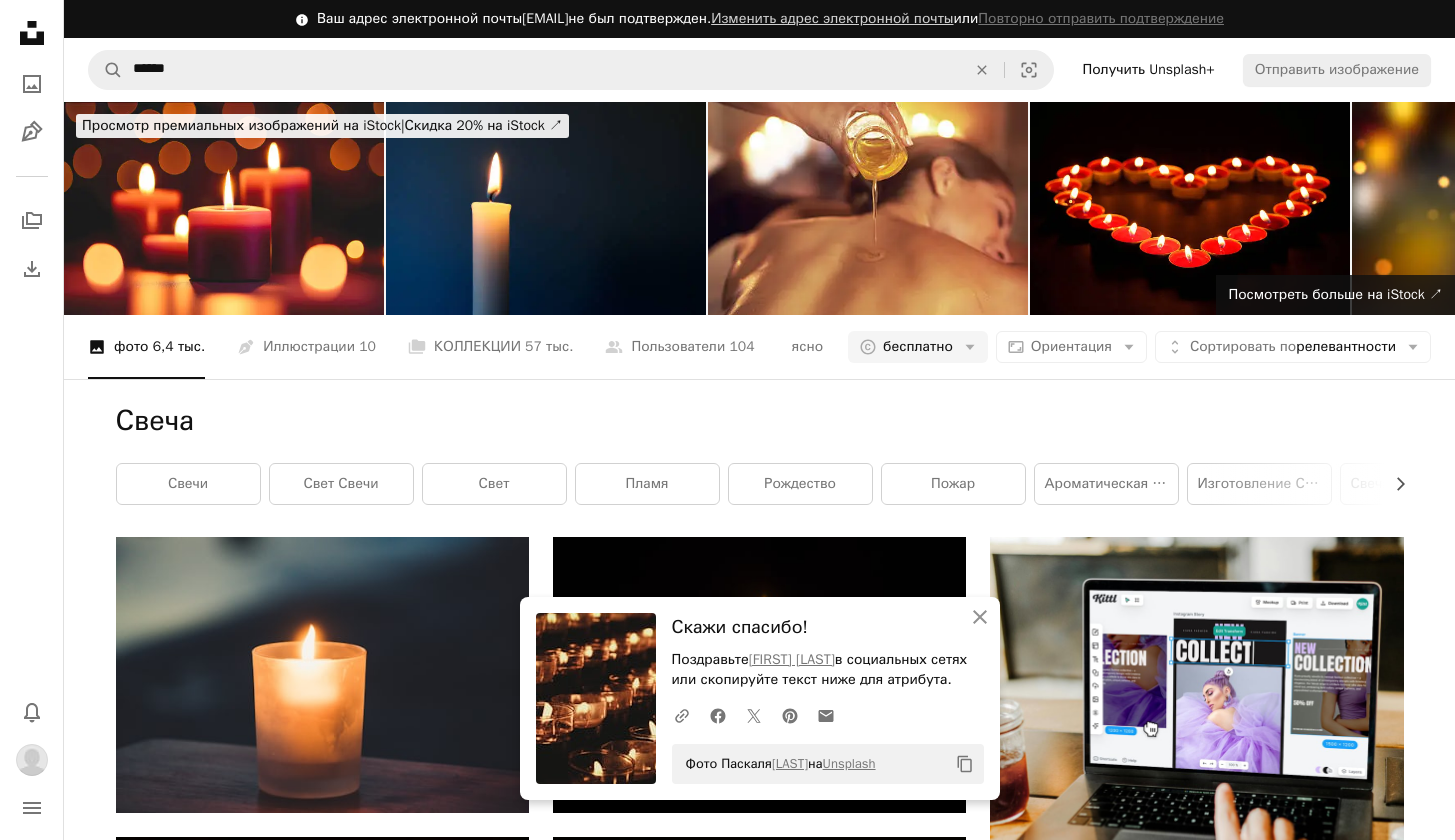 scroll, scrollTop: 7211, scrollLeft: 0, axis: vertical 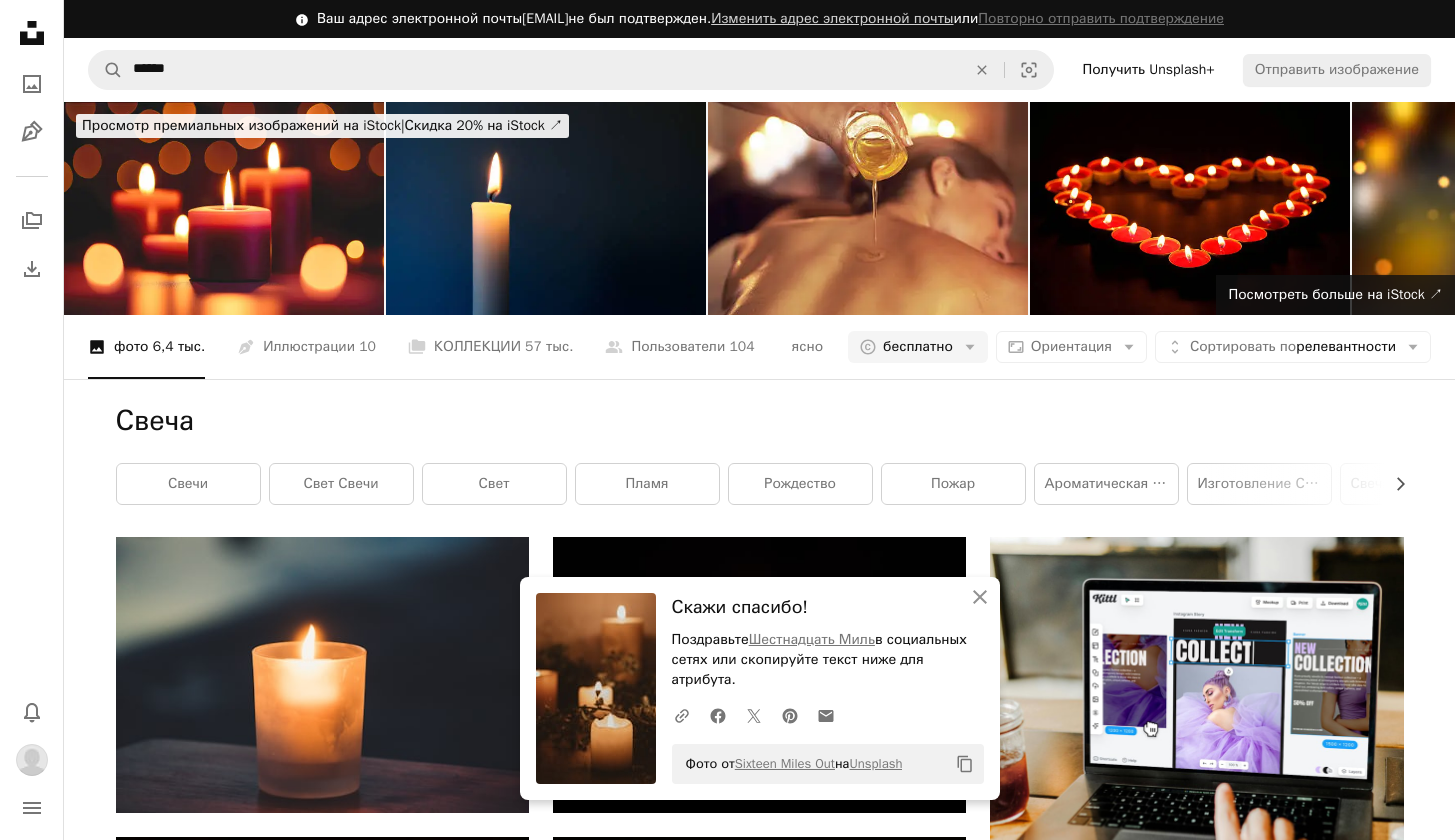 click on "Arrow pointing down" at bounding box center [926, 8273] 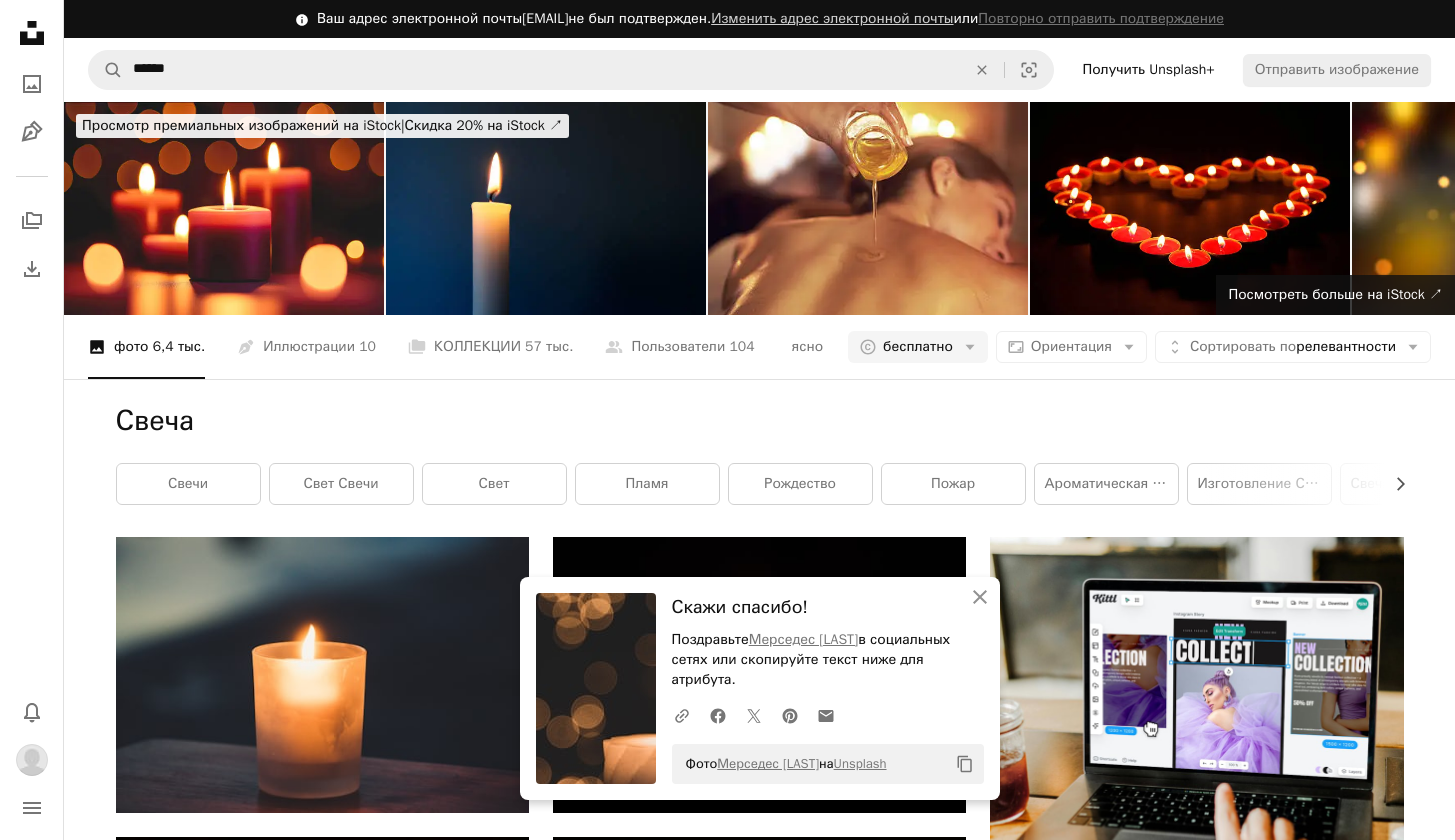scroll, scrollTop: 8101, scrollLeft: 0, axis: vertical 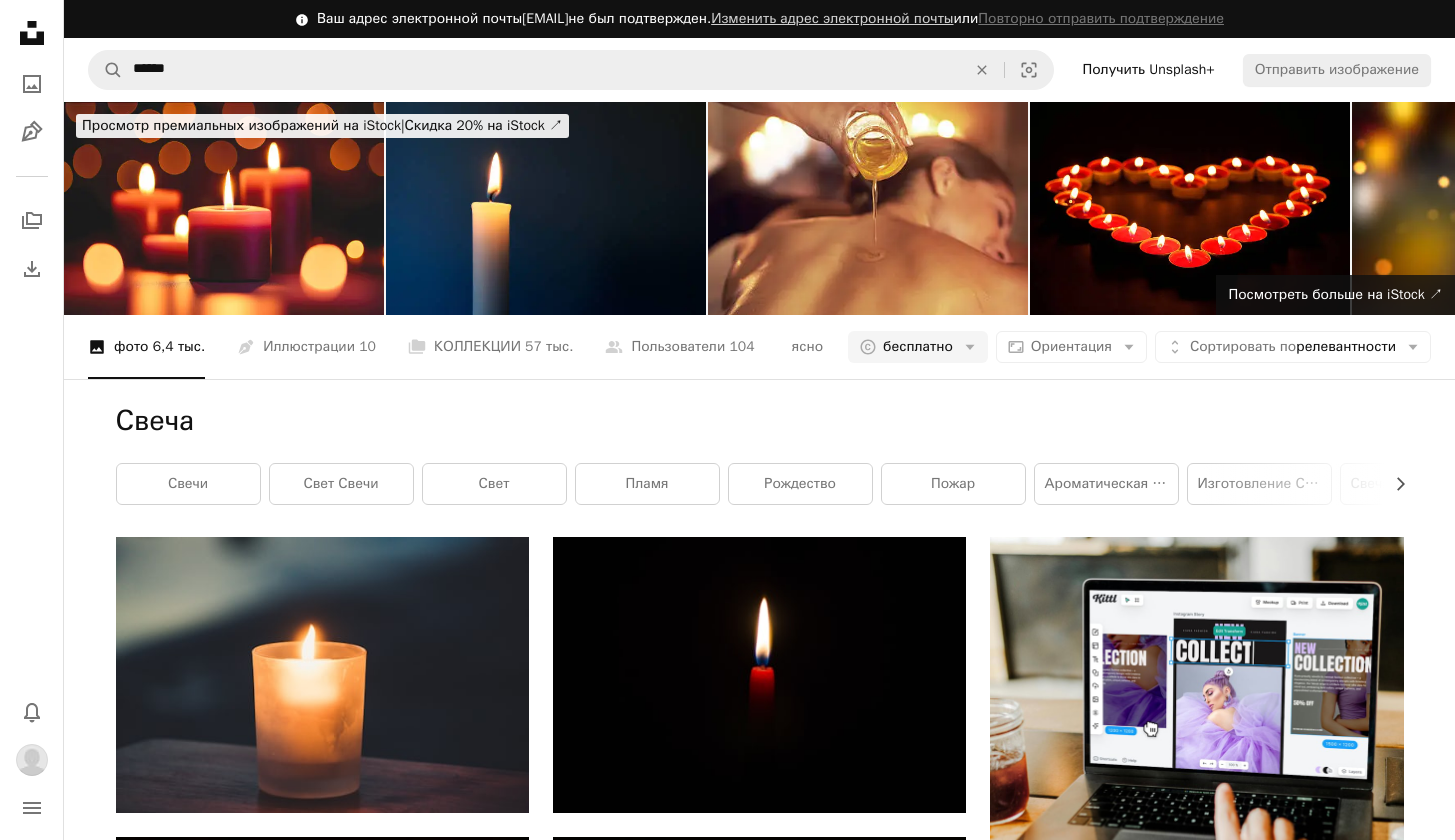 click on "Arrow pointing down" 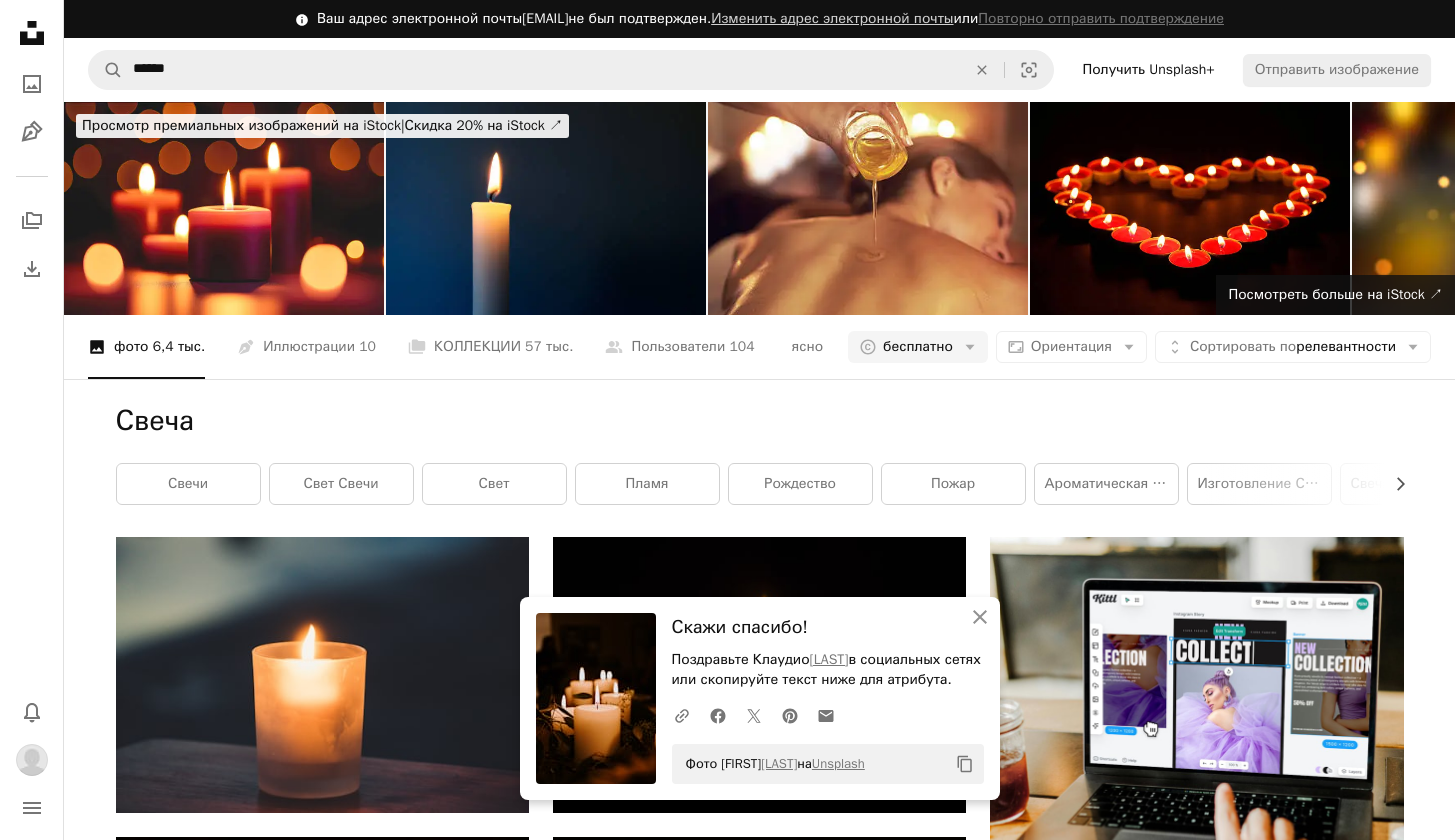 scroll, scrollTop: 9437, scrollLeft: 0, axis: vertical 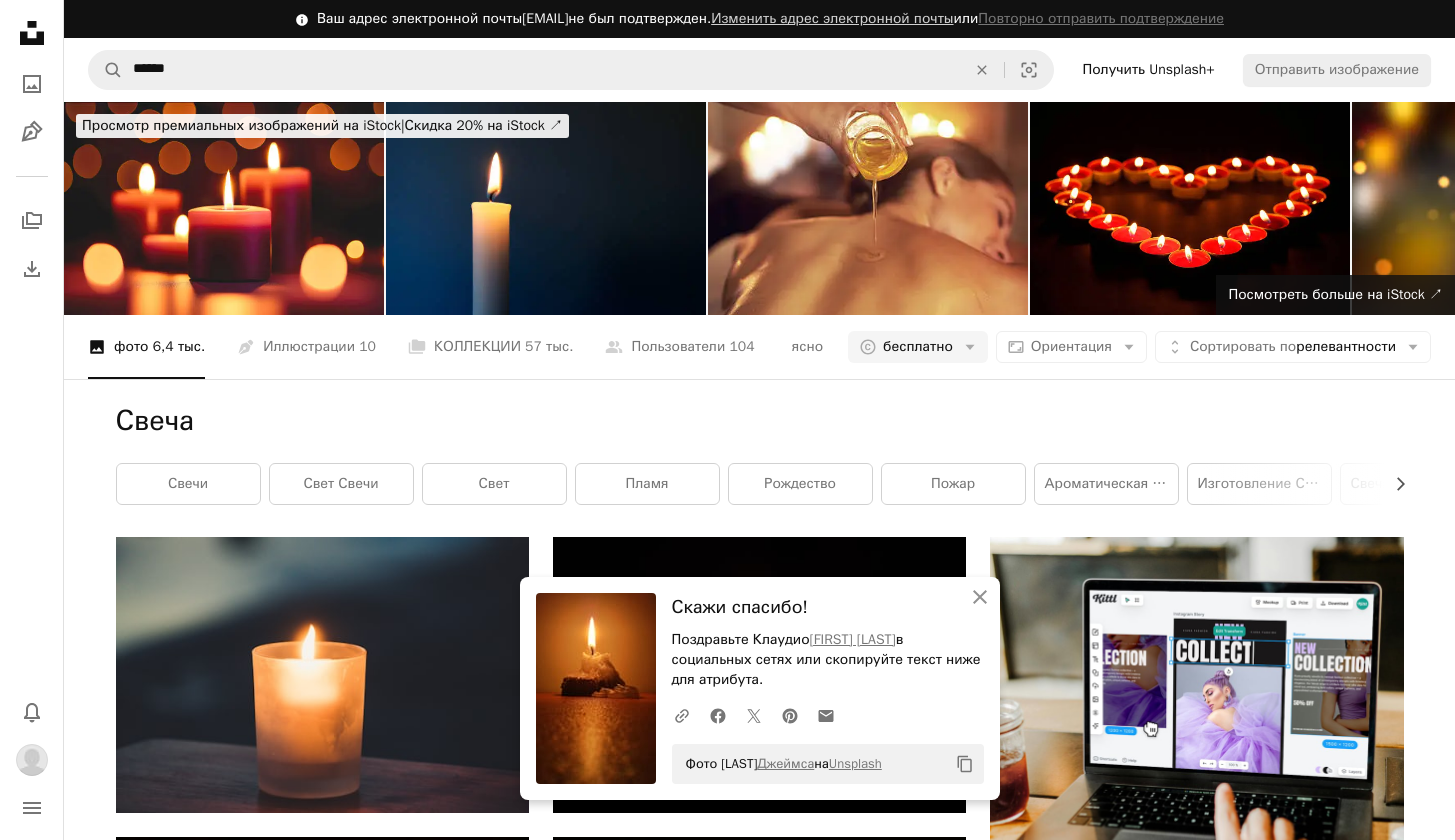 click on "Arrow pointing down" at bounding box center [1364, 10115] 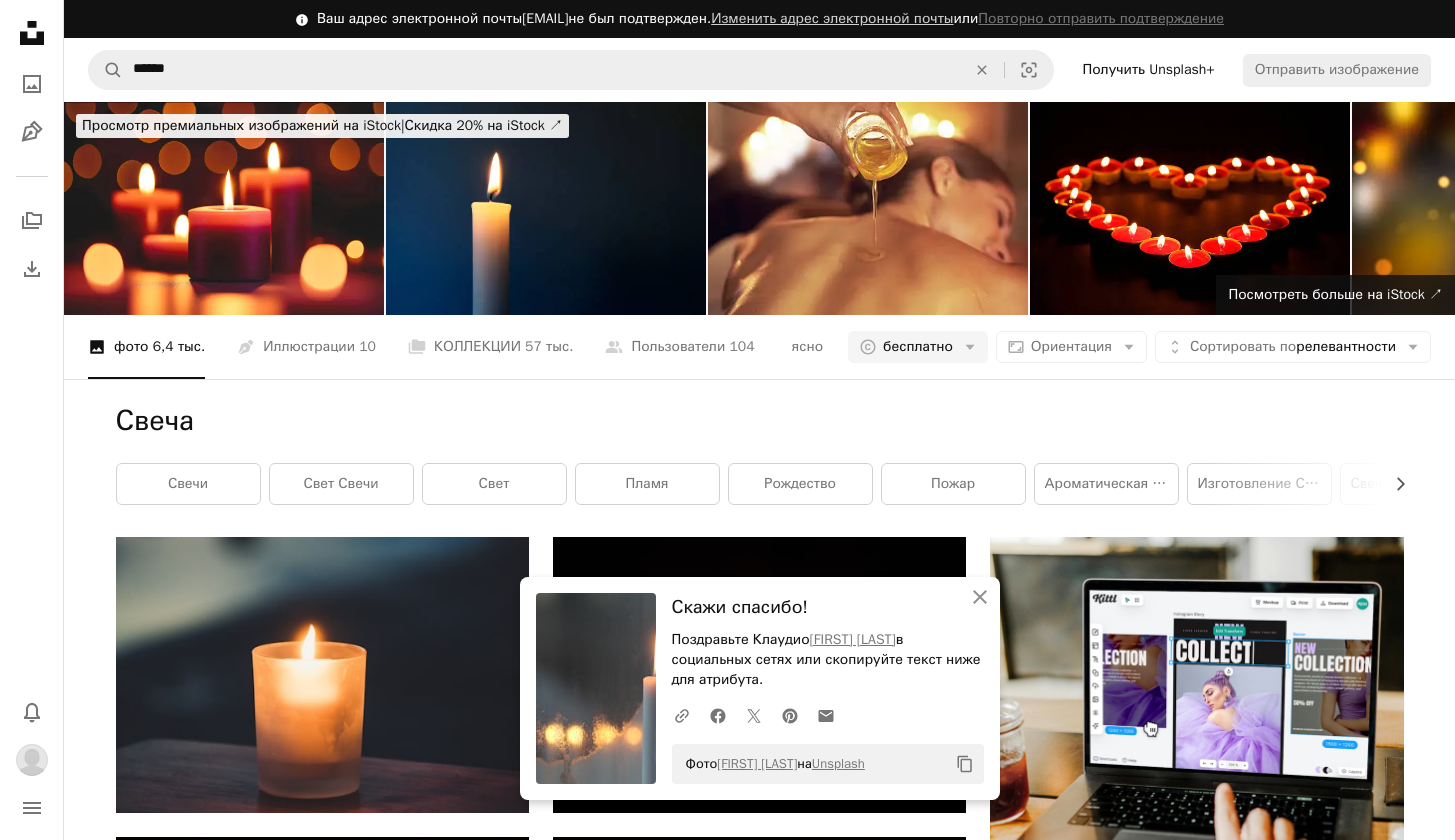 scroll, scrollTop: 9930, scrollLeft: 0, axis: vertical 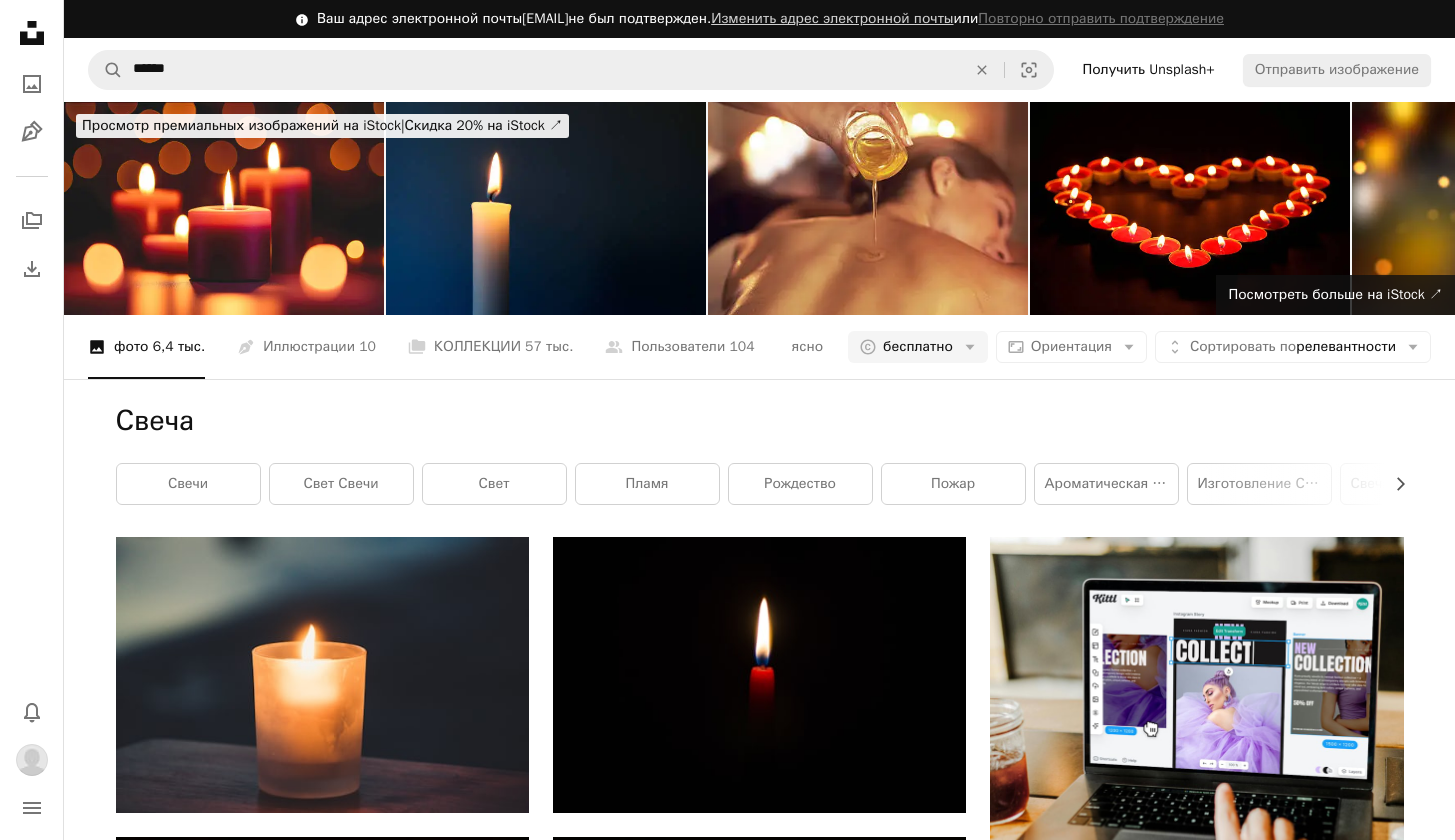 click 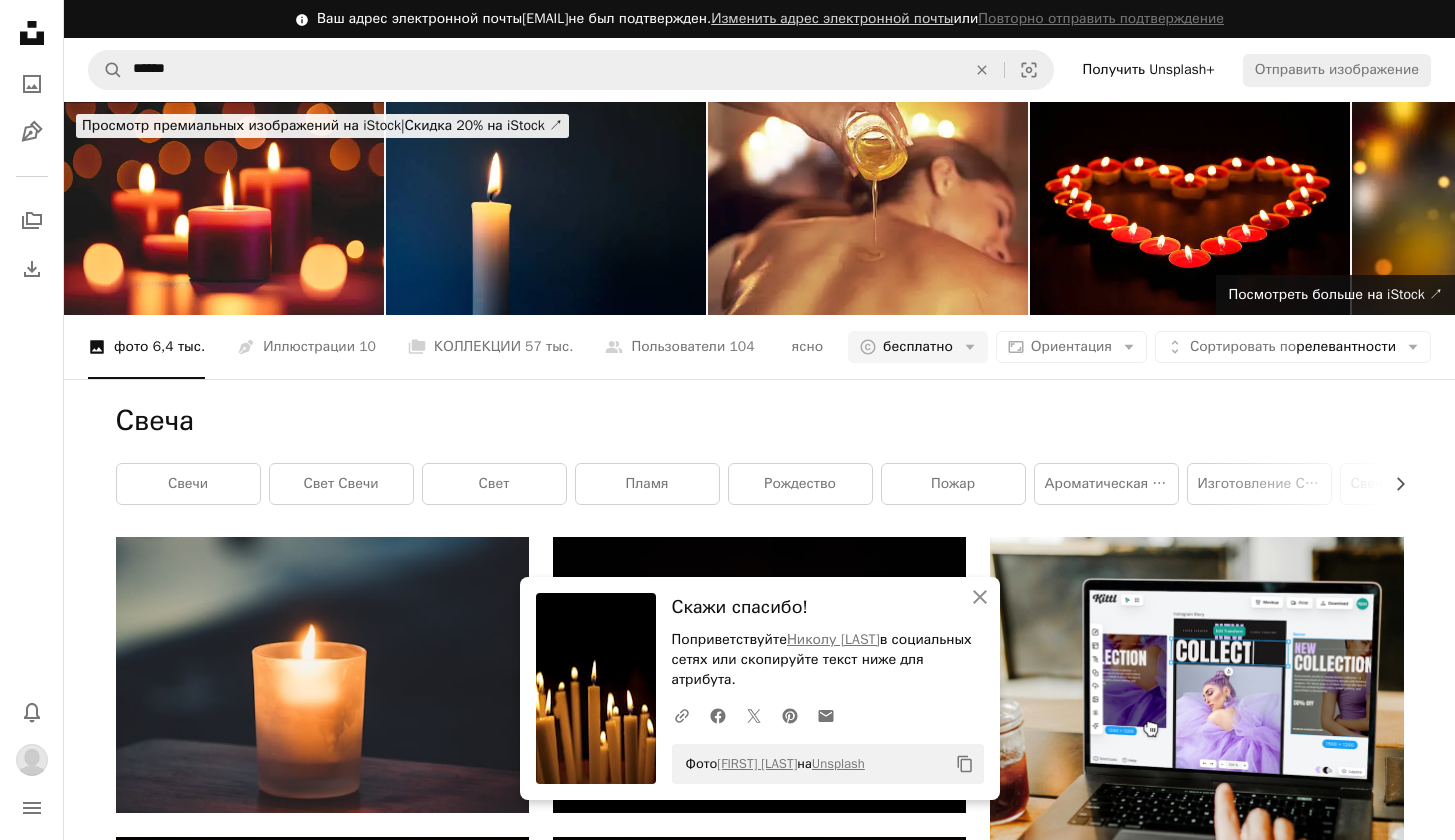 scroll, scrollTop: 11783, scrollLeft: 0, axis: vertical 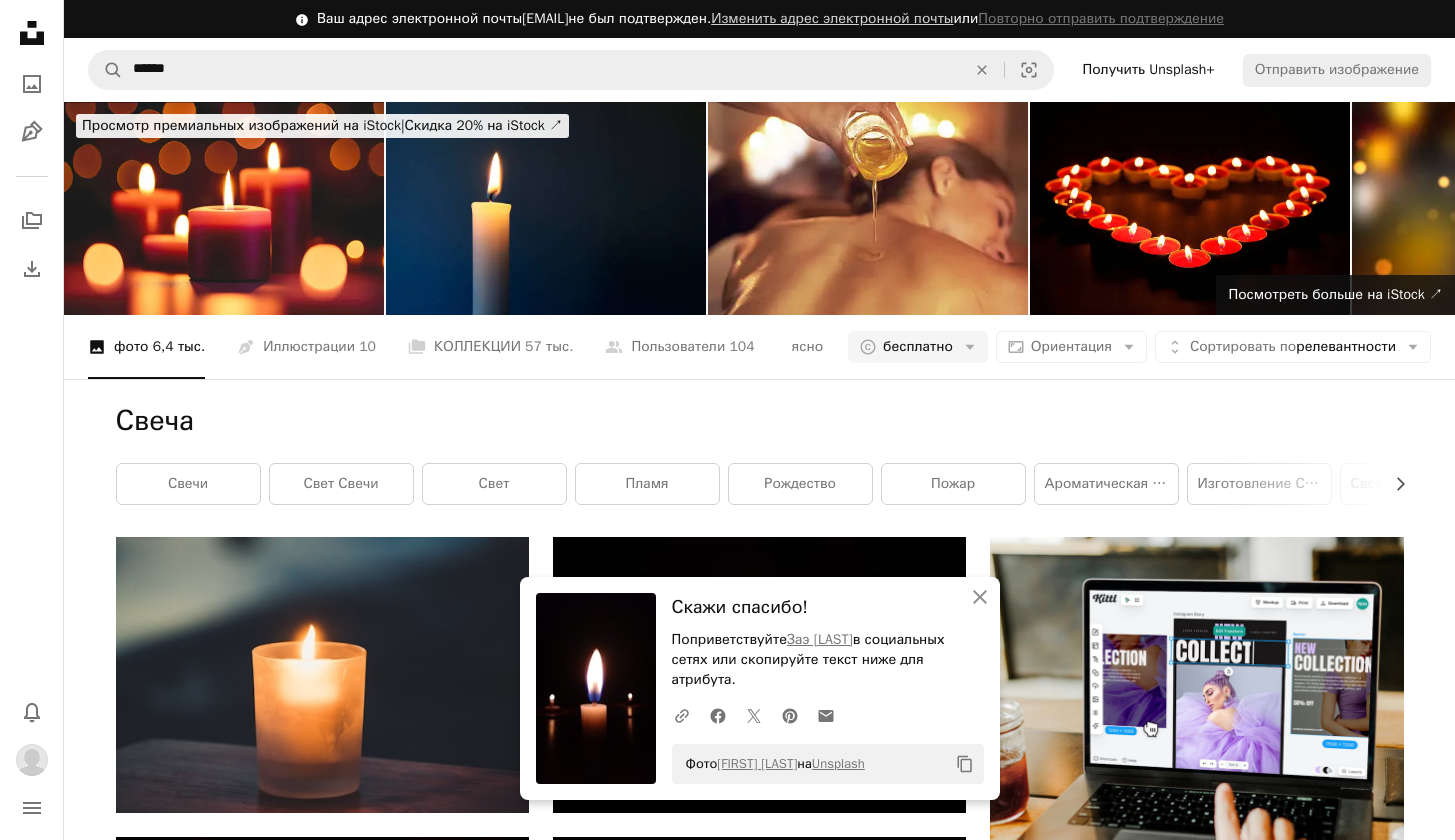 click on "Arrow pointing down" 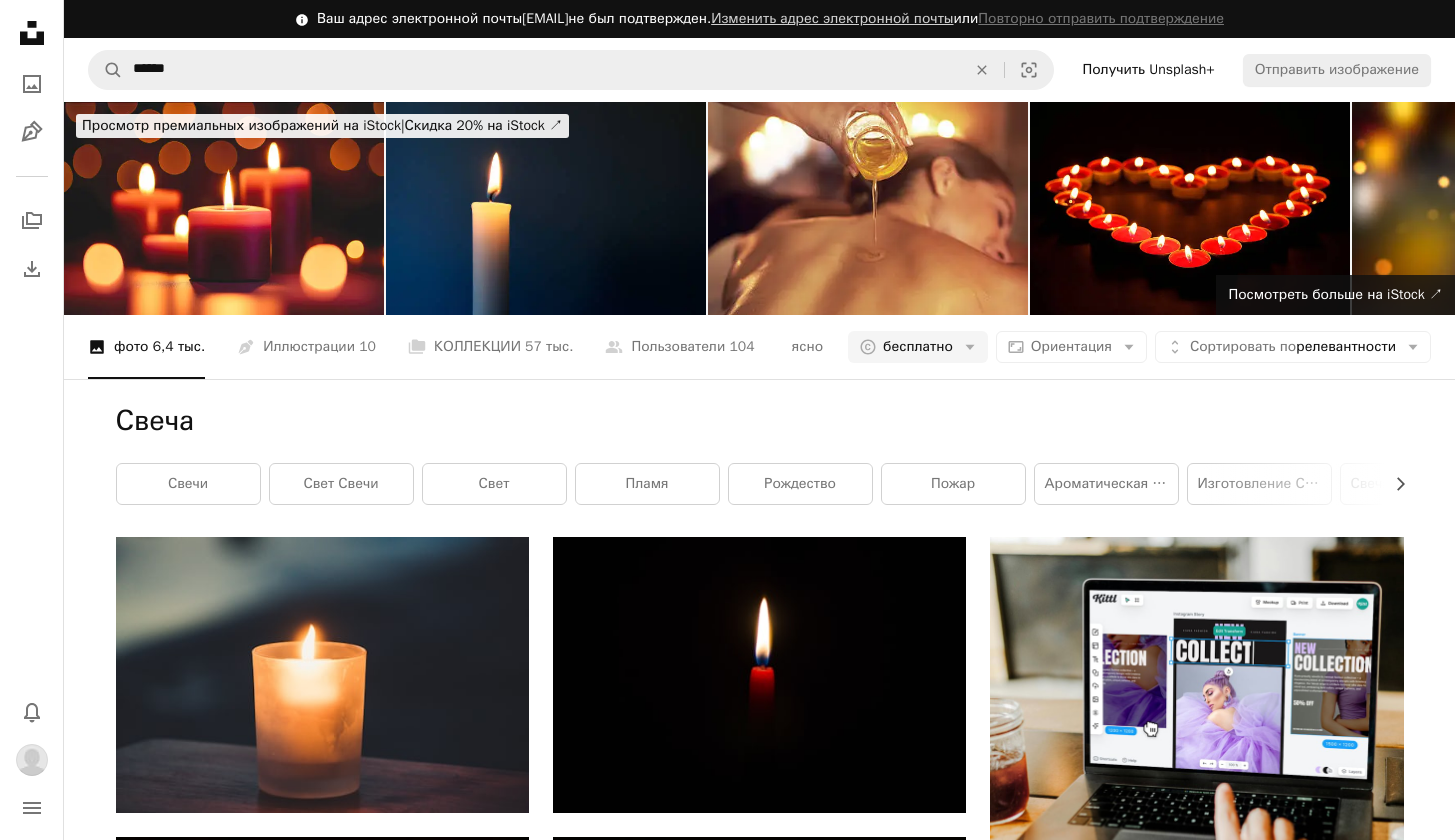 scroll, scrollTop: 12877, scrollLeft: 0, axis: vertical 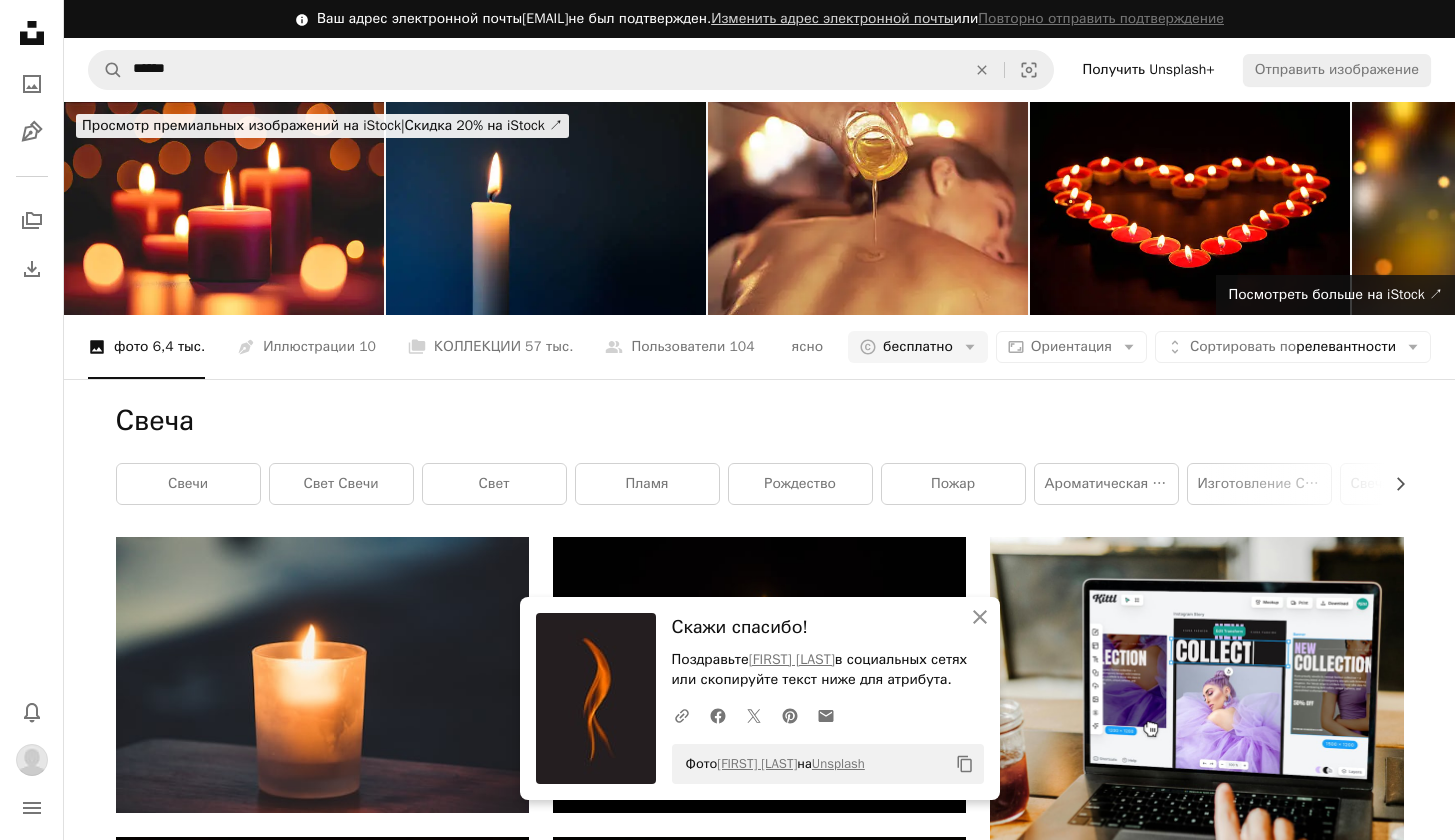click on "Arrow pointing down" at bounding box center [1364, 28912] 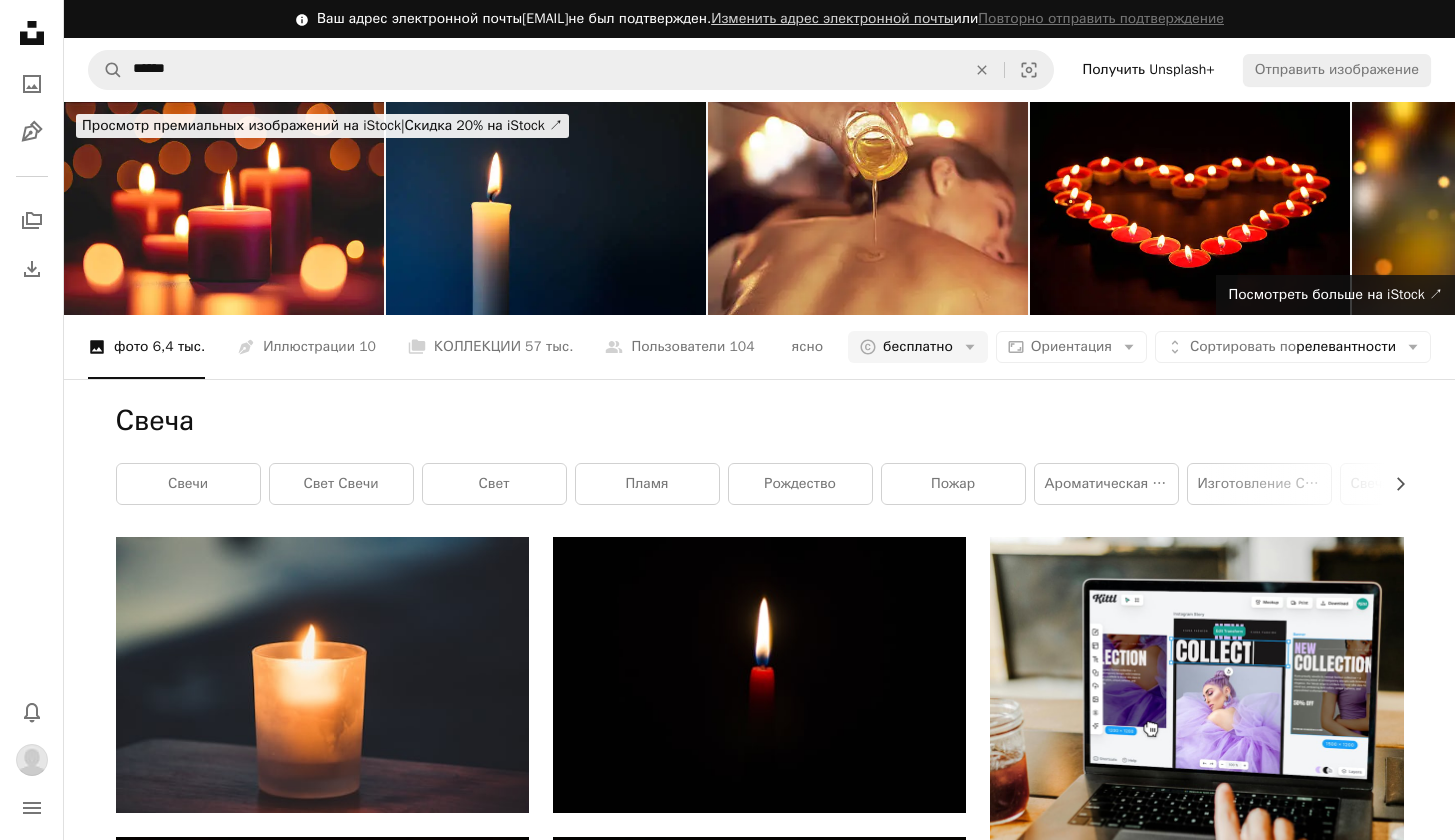 scroll, scrollTop: 29290, scrollLeft: 0, axis: vertical 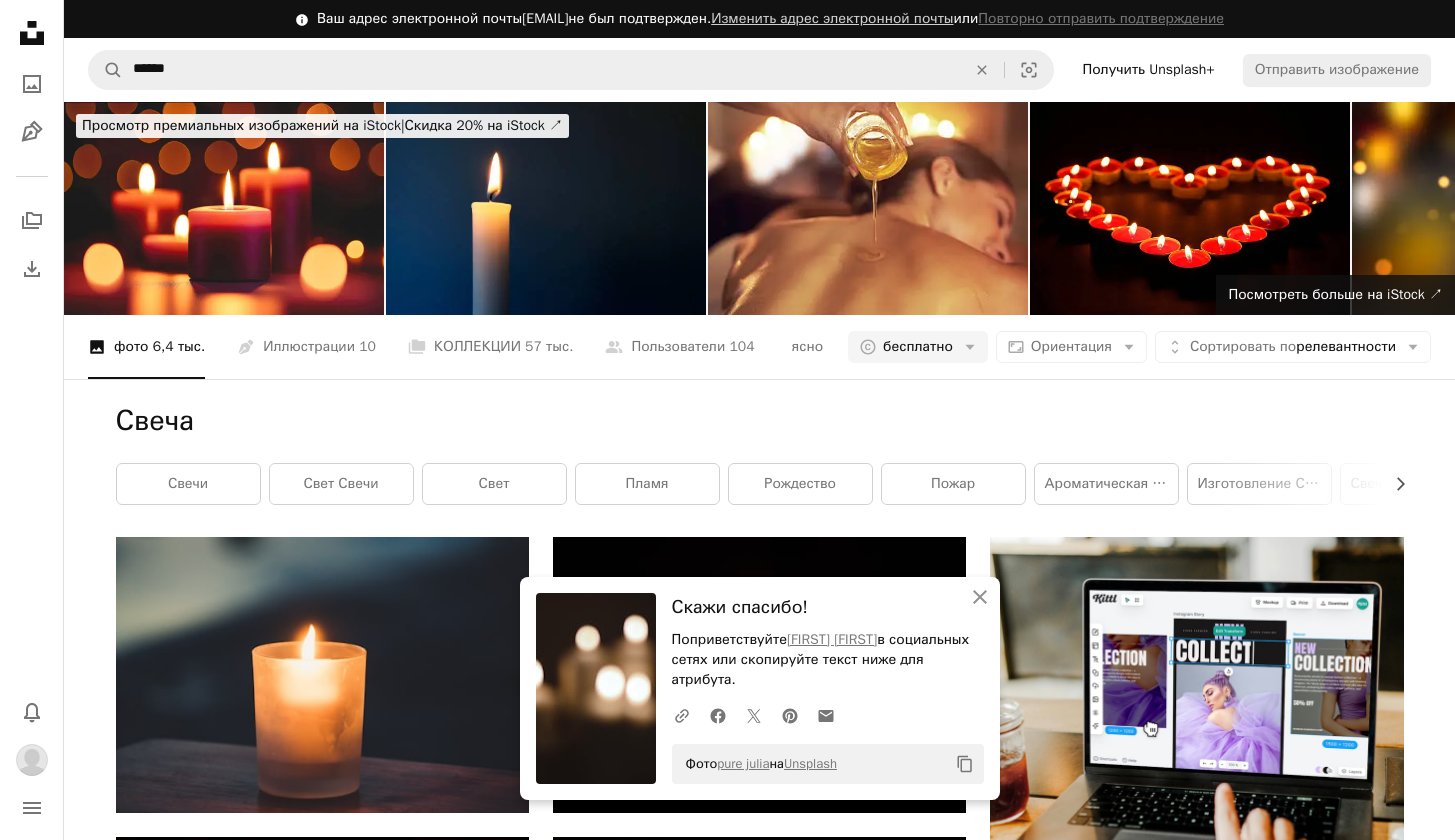 click on "Arrow pointing down" at bounding box center (489, 51816) 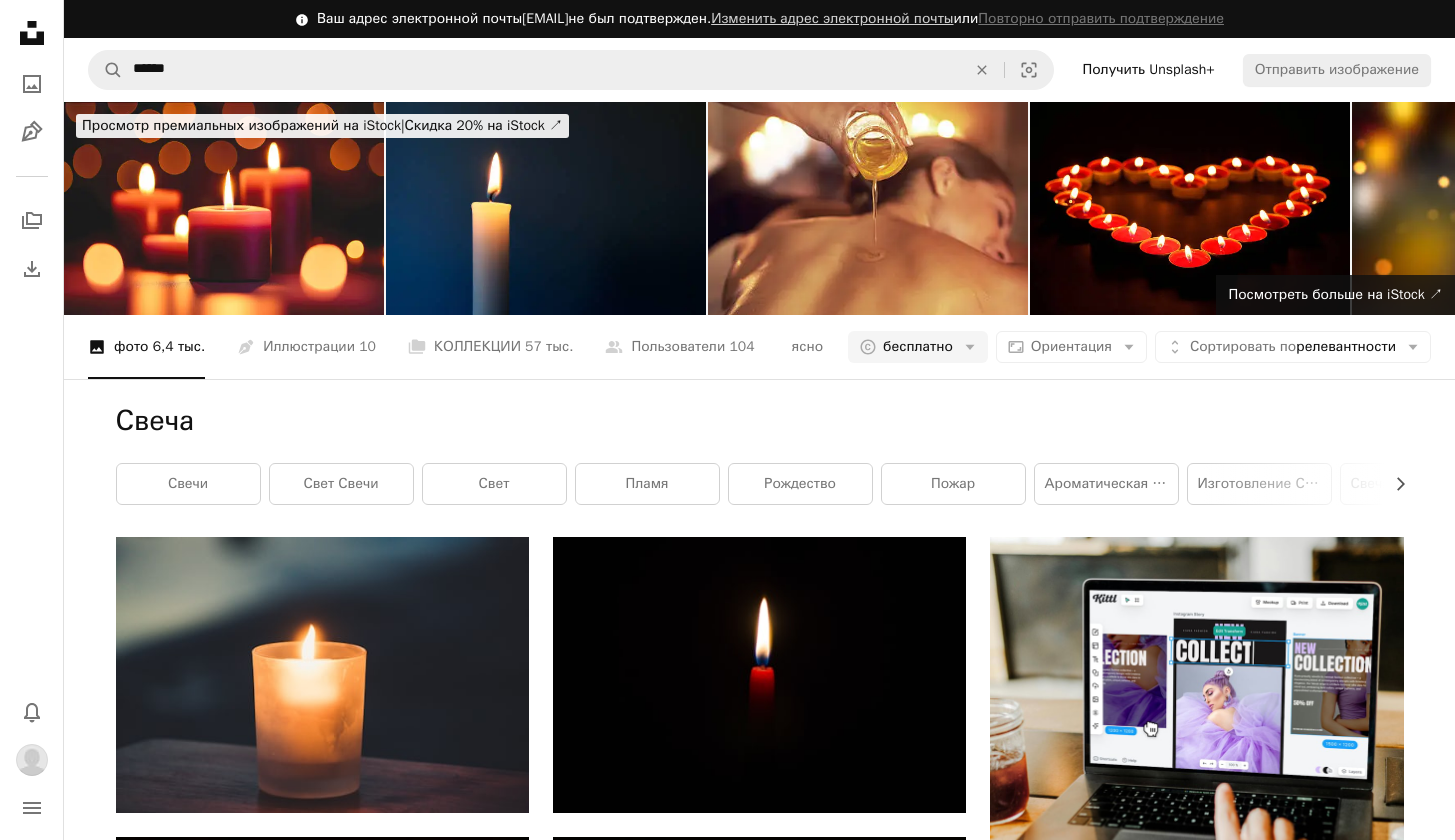 scroll, scrollTop: 63567, scrollLeft: 0, axis: vertical 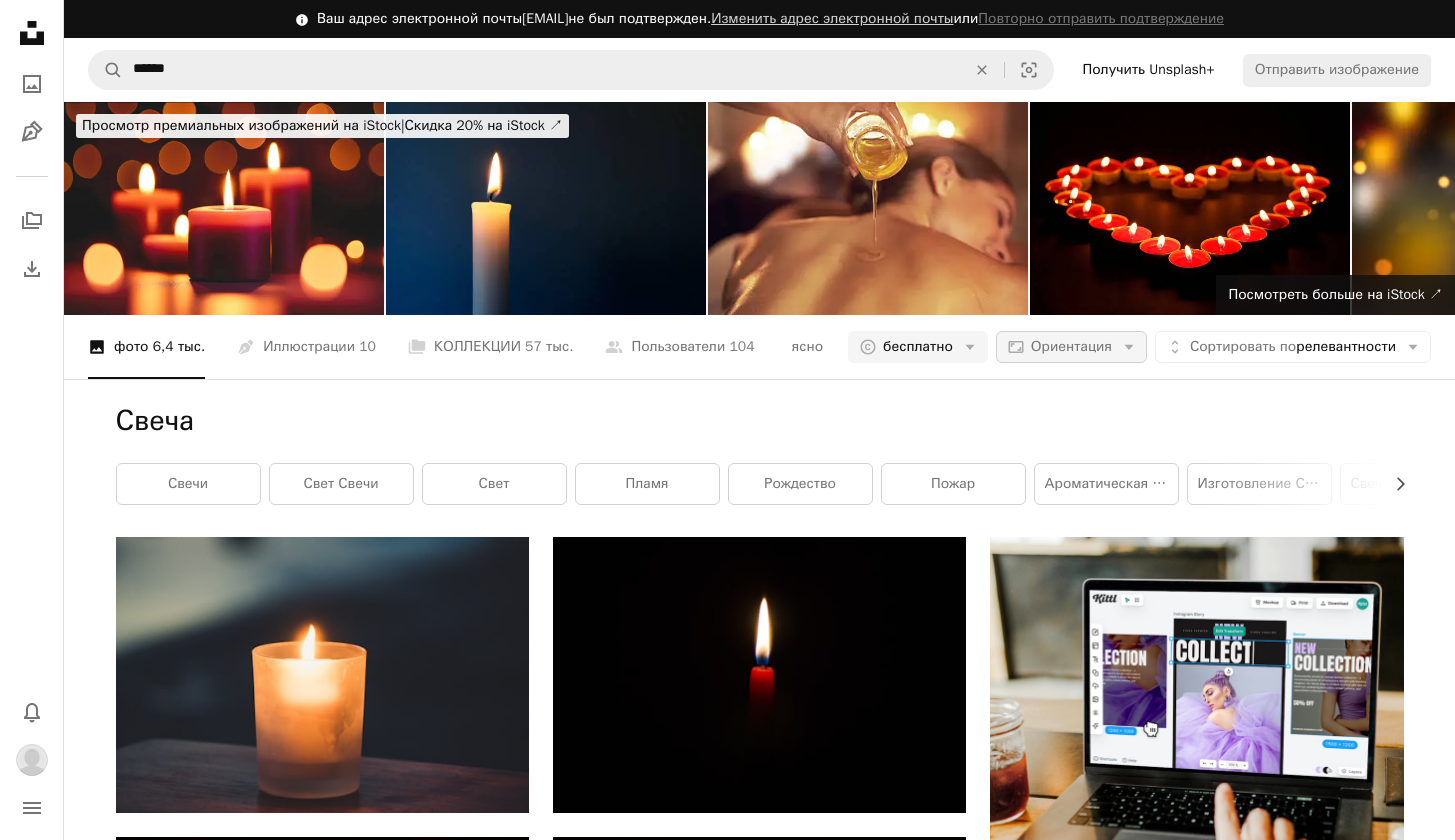 click on "Arrow down" 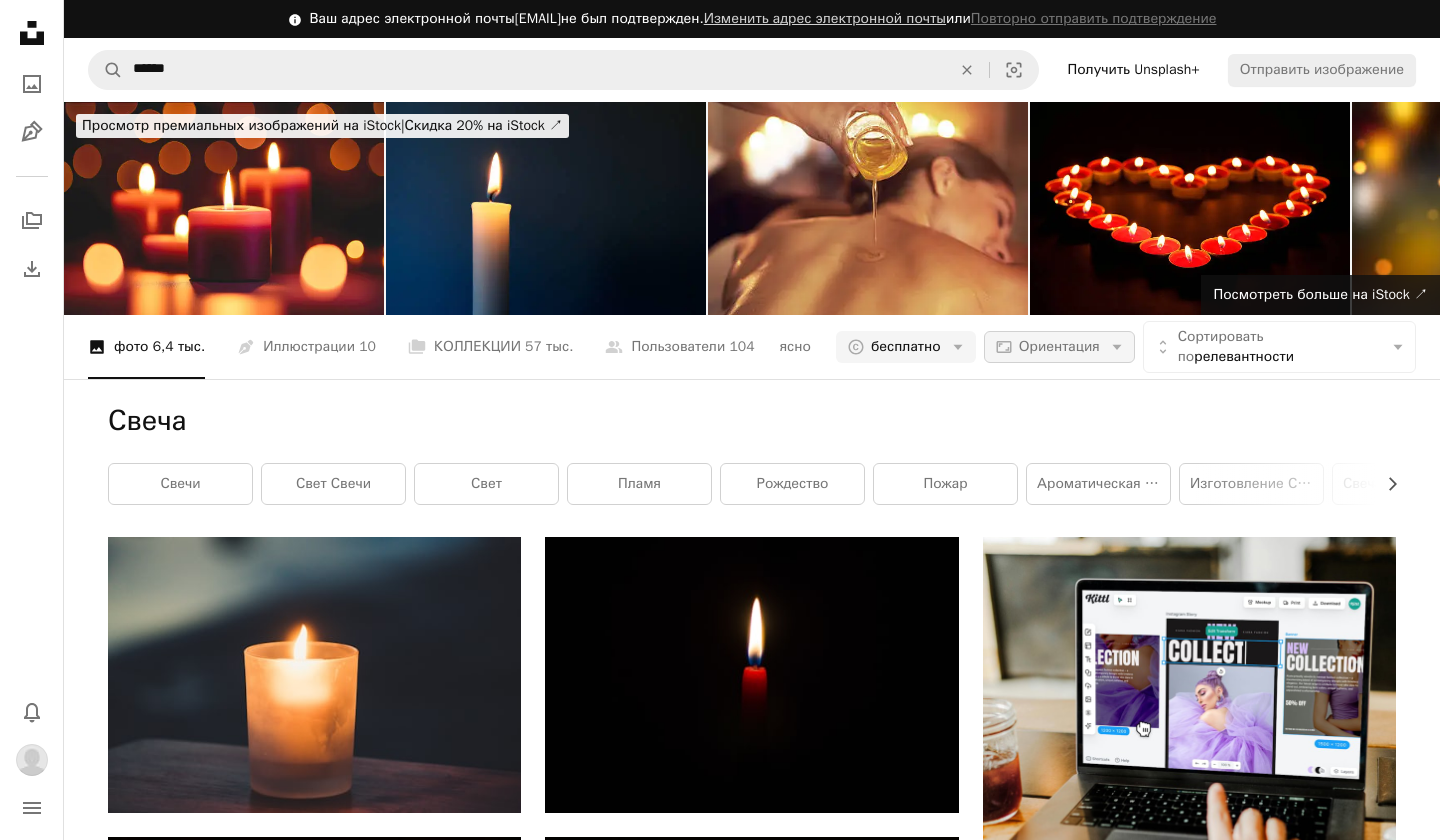 scroll, scrollTop: 0, scrollLeft: 0, axis: both 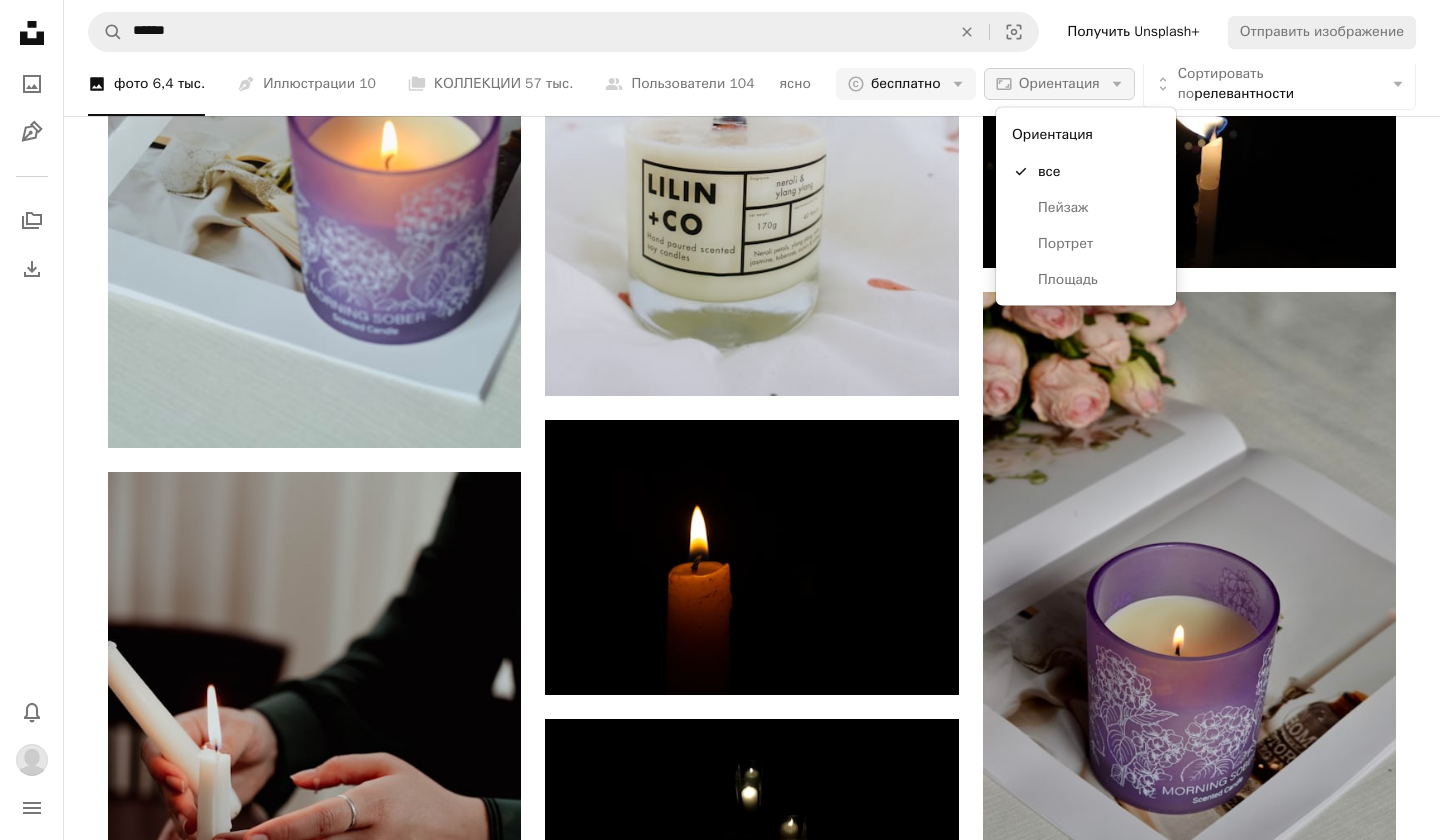 click on "Arrow down" 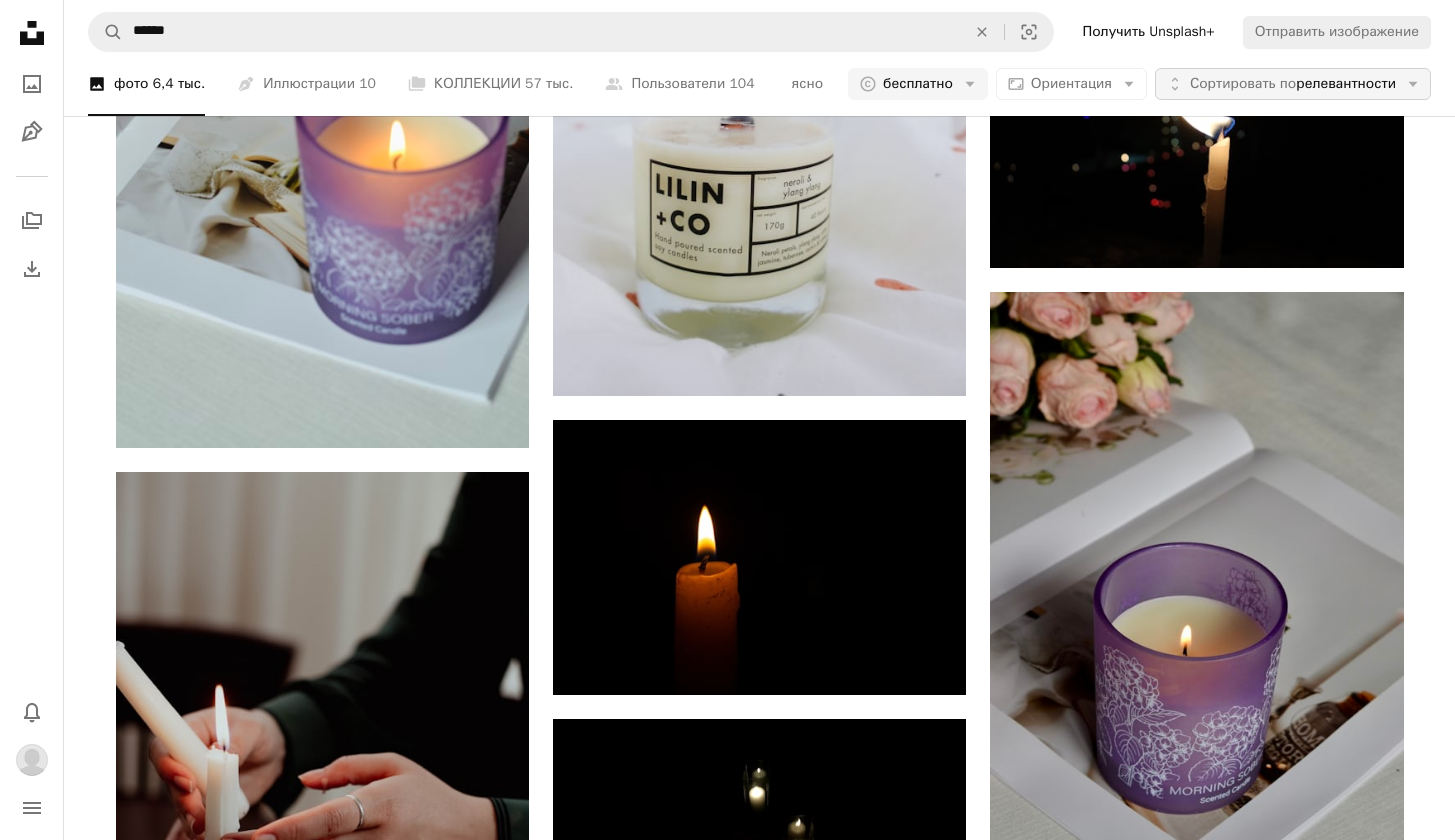 scroll, scrollTop: 63567, scrollLeft: 0, axis: vertical 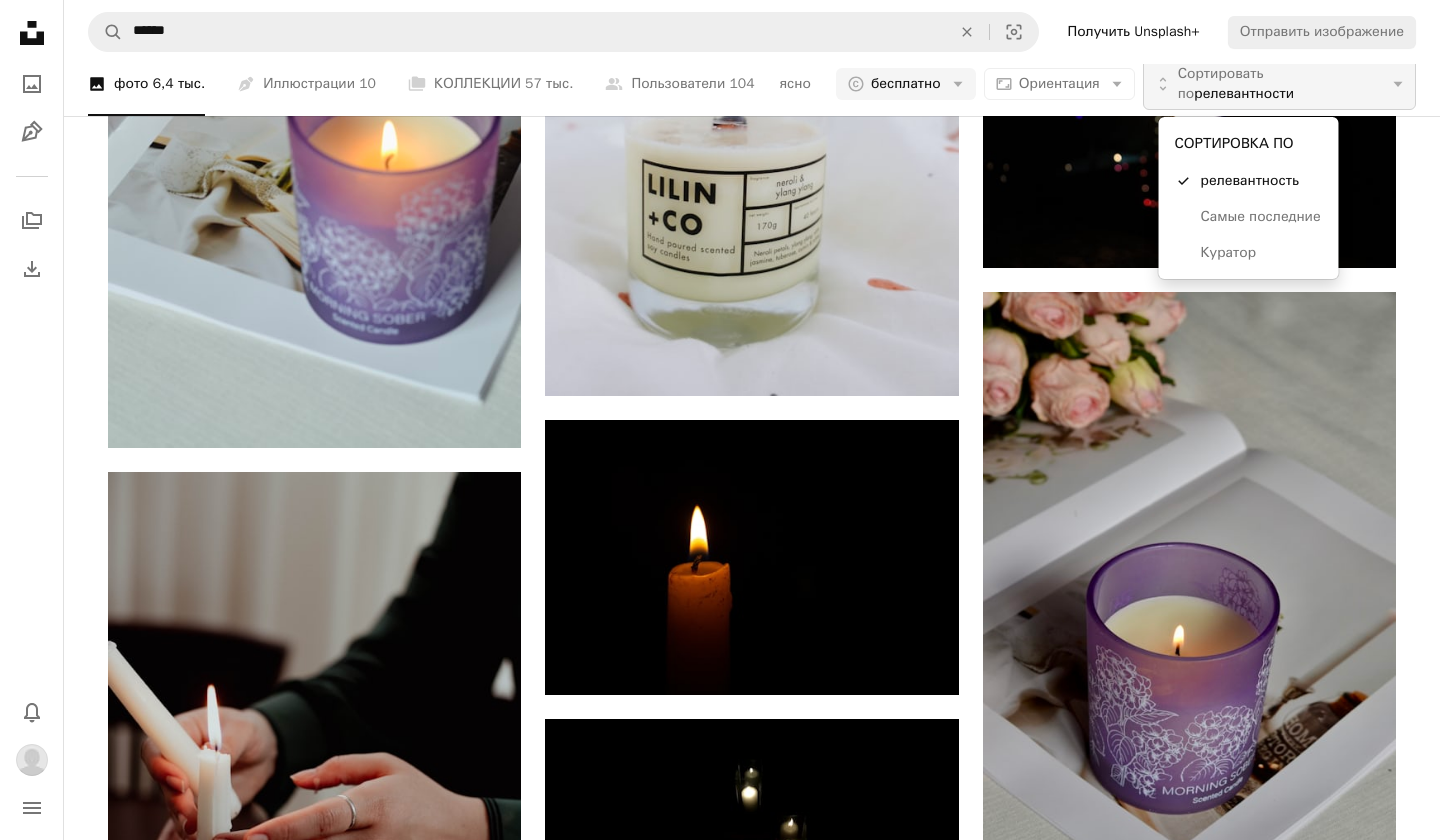 click on "Сортировать по  релевантности" at bounding box center [1279, 84] 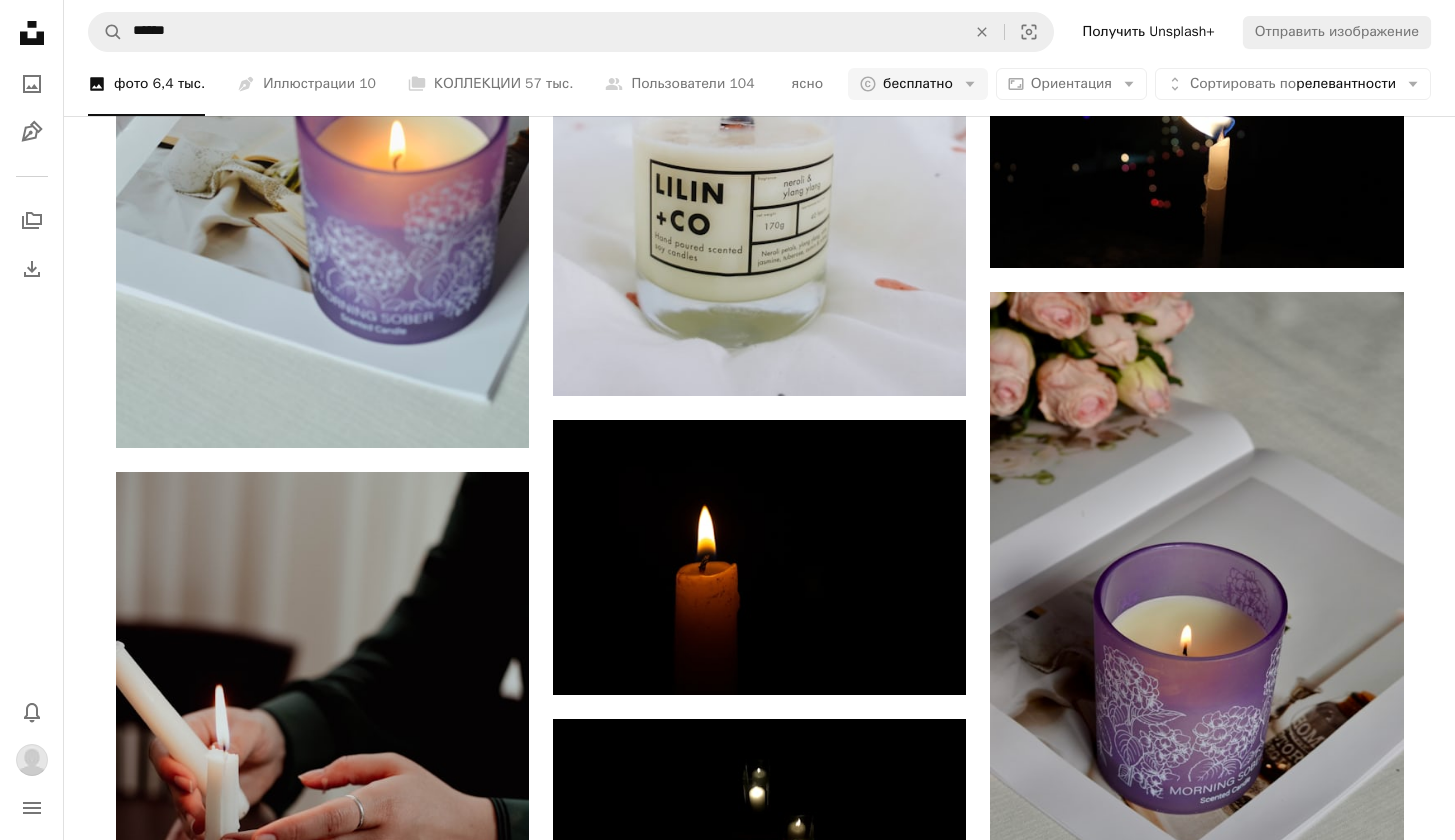 scroll, scrollTop: 63959, scrollLeft: 0, axis: vertical 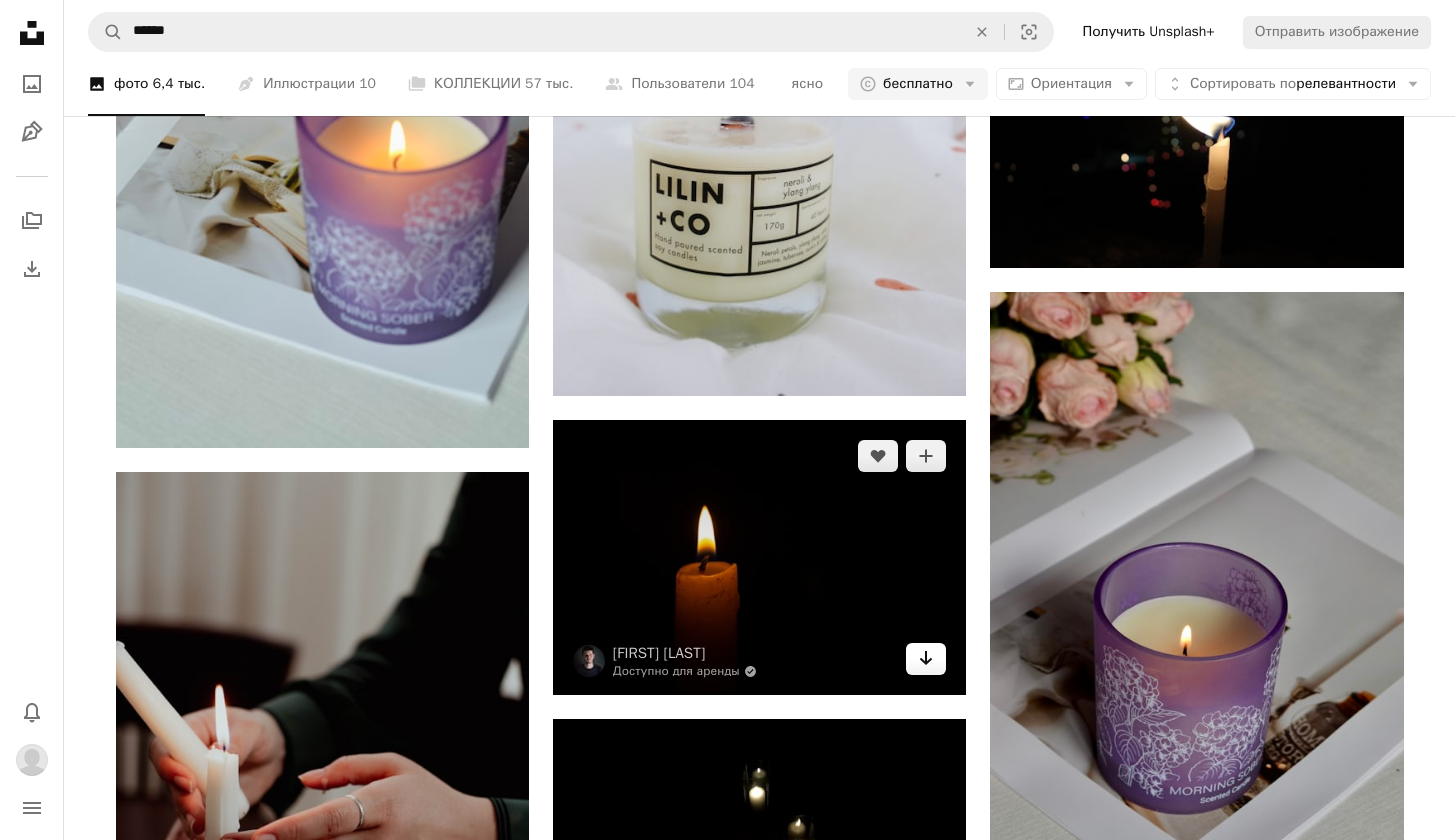 click on "Arrow pointing down" 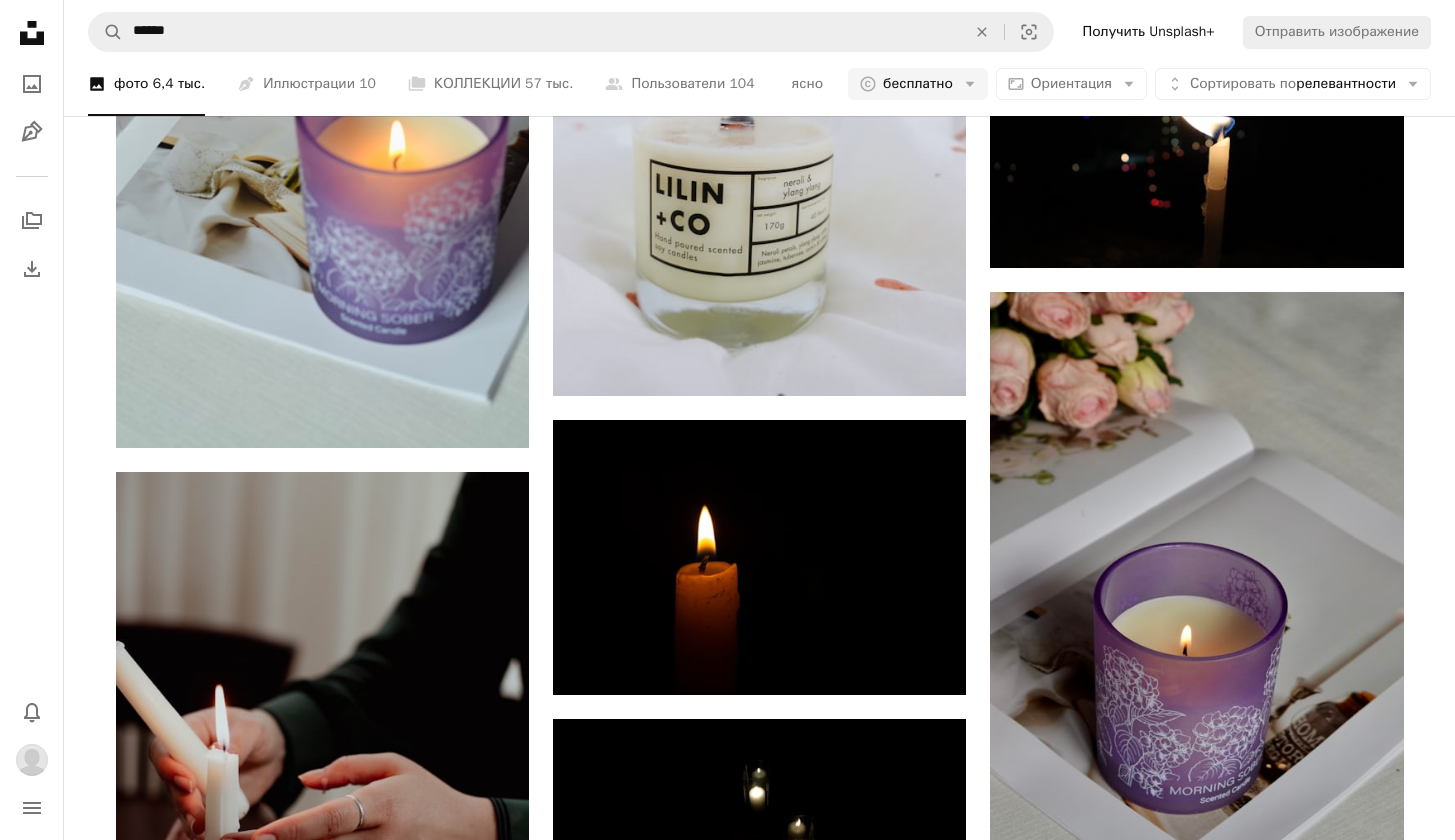scroll, scrollTop: 68998, scrollLeft: 0, axis: vertical 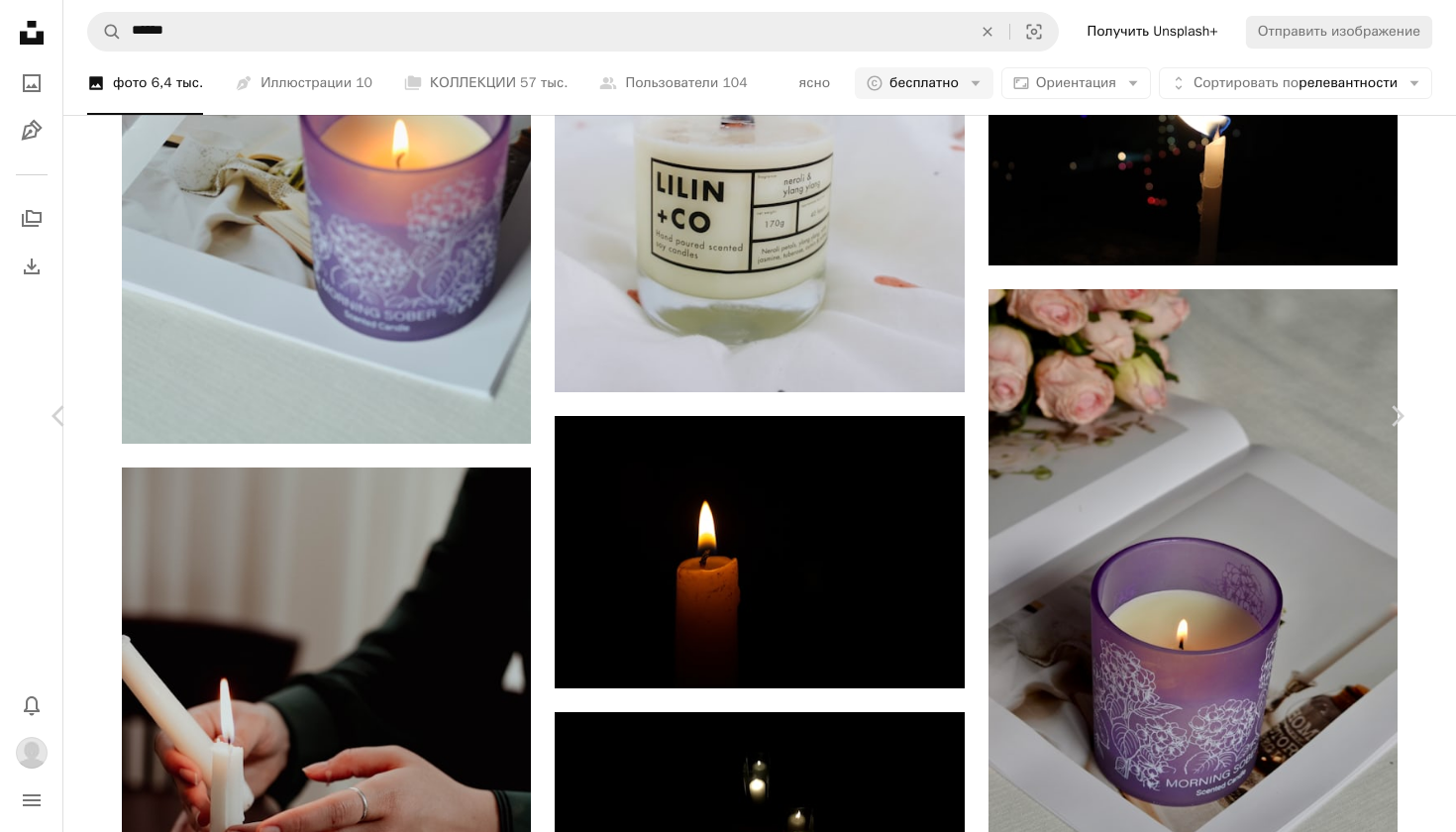 click on "A checkmark все" at bounding box center [728, 30066] 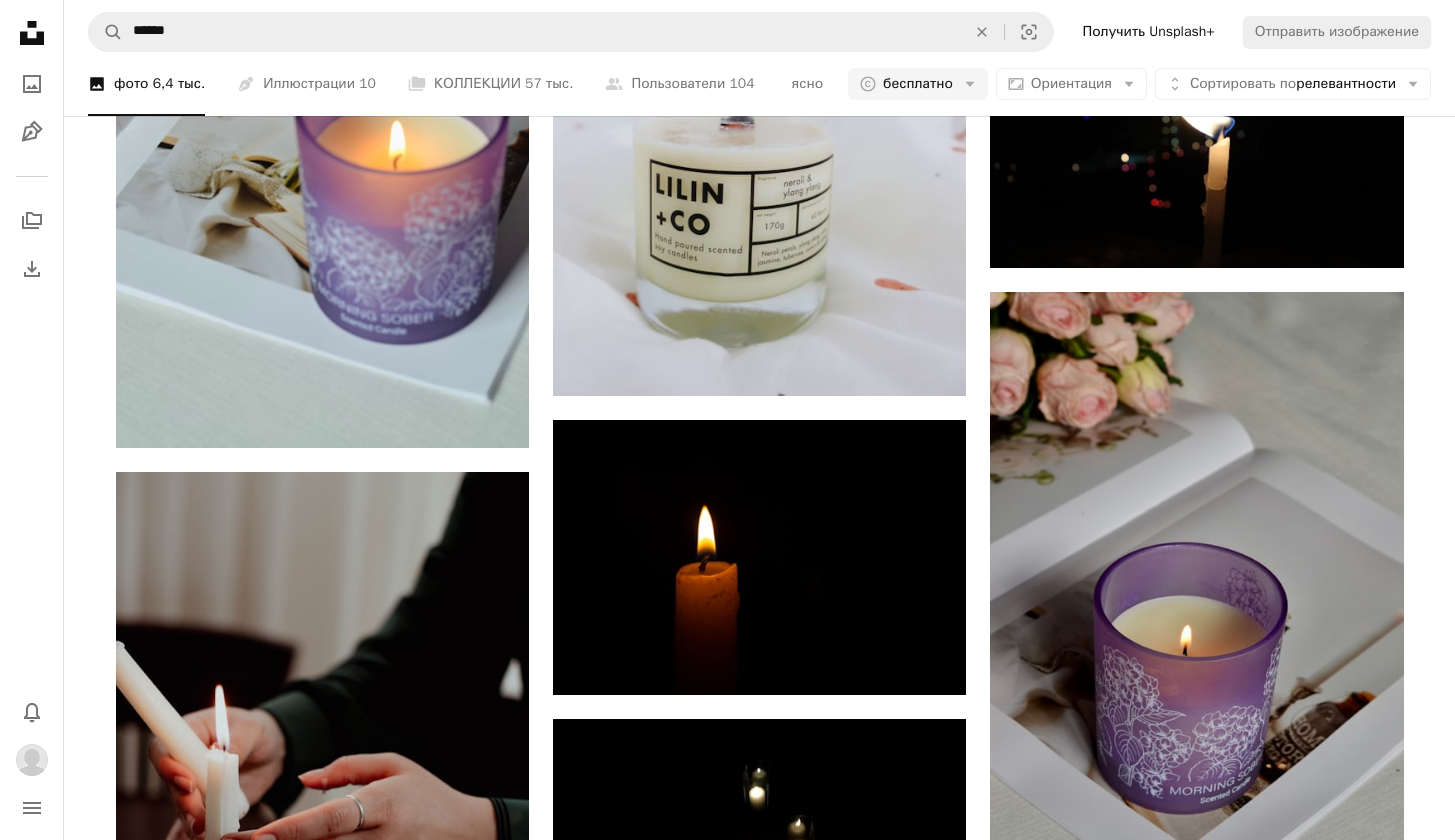 scroll, scrollTop: 98244, scrollLeft: 0, axis: vertical 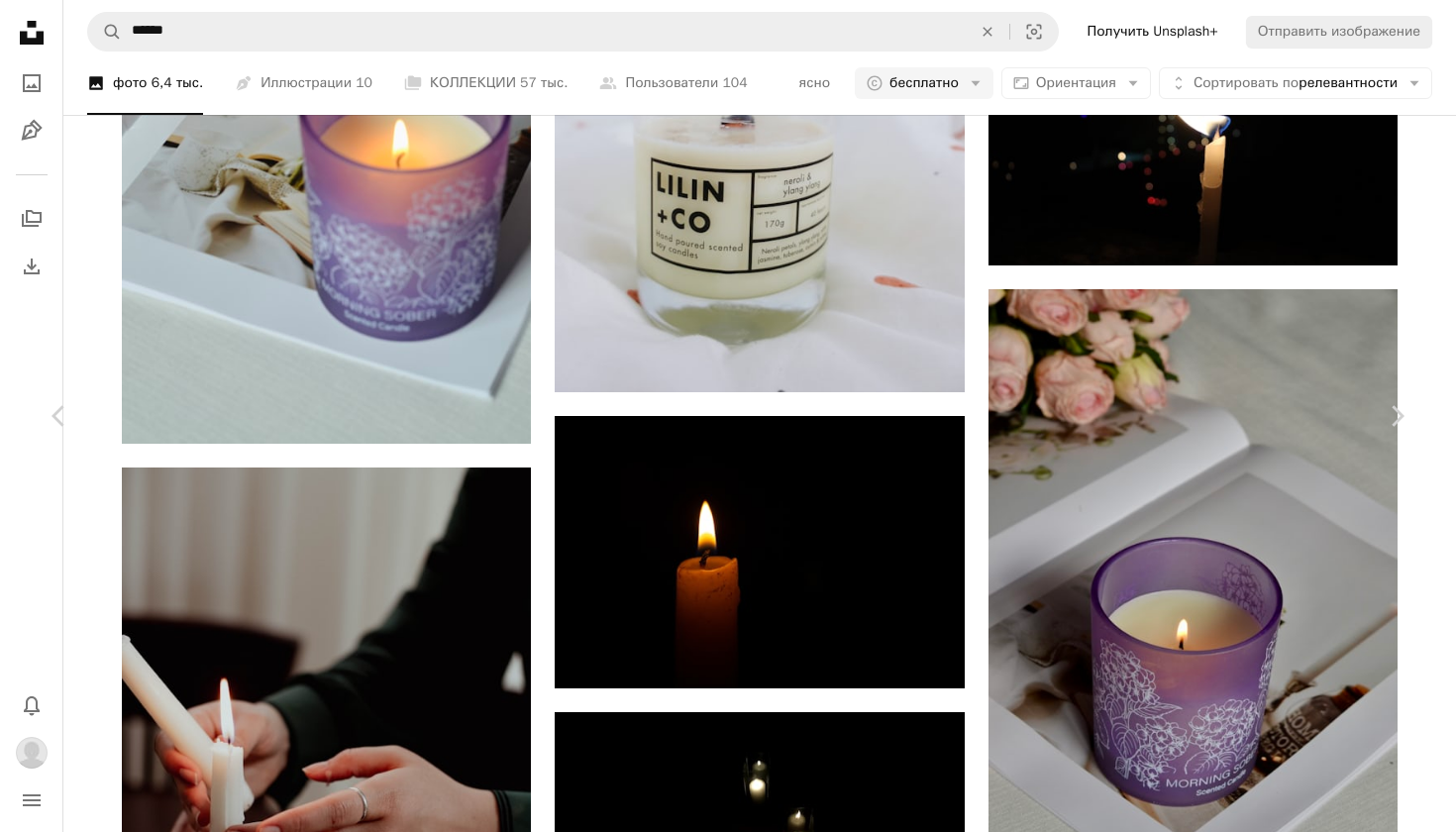 click on "Zoom in" at bounding box center (728, 57862) 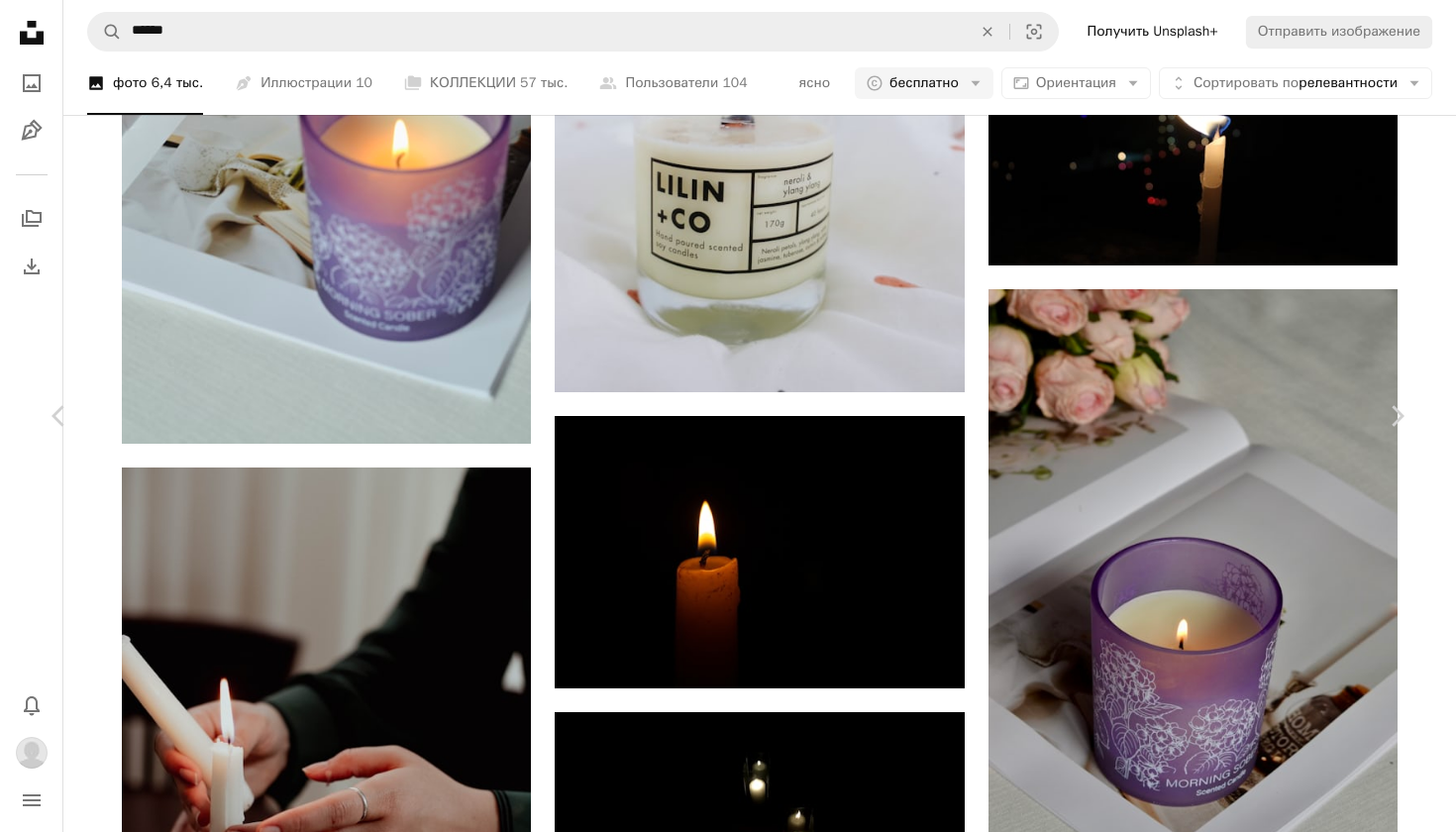 click on "An X shape Chevron left Chevron right [FIRST] [LAST] Доступно для аренды A checkmark inside of a circle A heart A plus sign Редактировать изображение   Plus sign for Unsplash+ скачать Chevron down Zoom in Views 60,340 Downloads 302 A forward-right arrow поделиться Info icon информация More Actions Calendar outlined Published on  October 29, 2021 Camera Canon, EOS 6D Mark II Safety Free to use under the  Unsplash License helloween licht hintergrund Пожар lighting brown fireplace indoors hearth Просмотр изображений премиум-класса на iStock  |  Сэкономьте 20% с кодом UNSPLASH20 Связанные изображения A heart A plus sign [FIRST] [LAST] Available for hire A checkmark inside of a circle Arrow pointing down Plus sign for Unsplash+ A heart A plus sign [FIRST] [LAST] For  Unsplash+ A lock   Purchase A heart A plus sign [FIRST] [LAST] Arrow pointing down A heart For" at bounding box center (728, 57862) 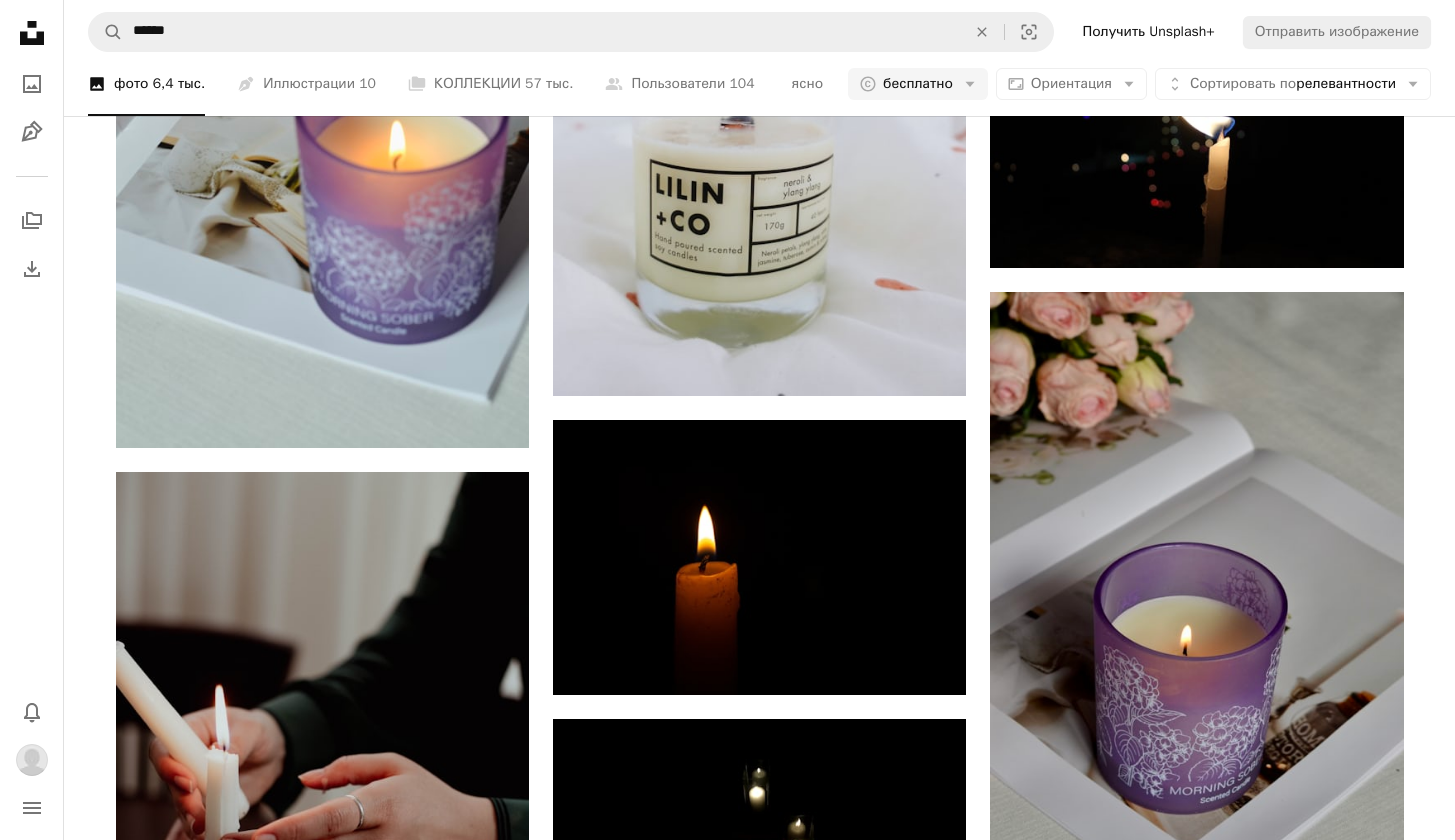 scroll, scrollTop: 118757, scrollLeft: 0, axis: vertical 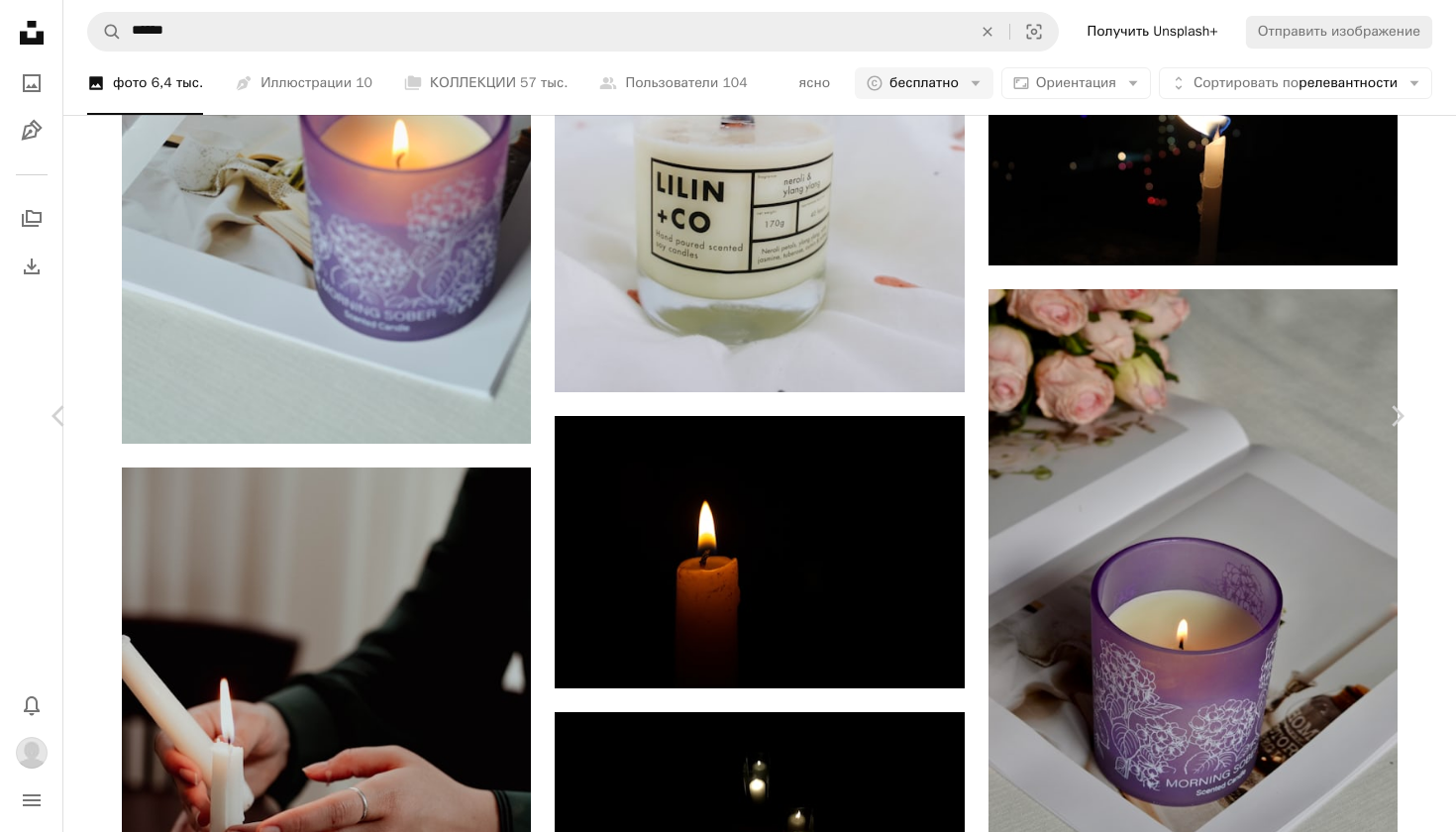 click on "An X shape Chevron left Chevron right [FIRST] [LAST] микомото A heart A plus sign Редактировать изображение   Plus sign for Unsplash+ скачать Chevron down Zoom in просмотры 11,942 ЗАГРУЗКИ 55 A forward-right arrow поделиться Info icon информация More Actions Сэндли Calendar outlined Опубликовано  19 декабря 2020 года Camera Canon, EOS 450D Safety Бесплатное использование по  лицензии Unsplash Свечи Вино Свеча Напиток Алкоголь Бутылка Бутылка вина Напиток Просмотр изображений премиум-класса на iStock  |  Сэкономьте 20% с кодом UNSPLASH20 Посмотреть больше на iStock ↗ Связанные изображения A heart A plus sign [FIRST] [LAST] Arrow pointing down A heart A plus sign [FIRST] [LAST] Arrow pointing down A heart" at bounding box center (728, 65115) 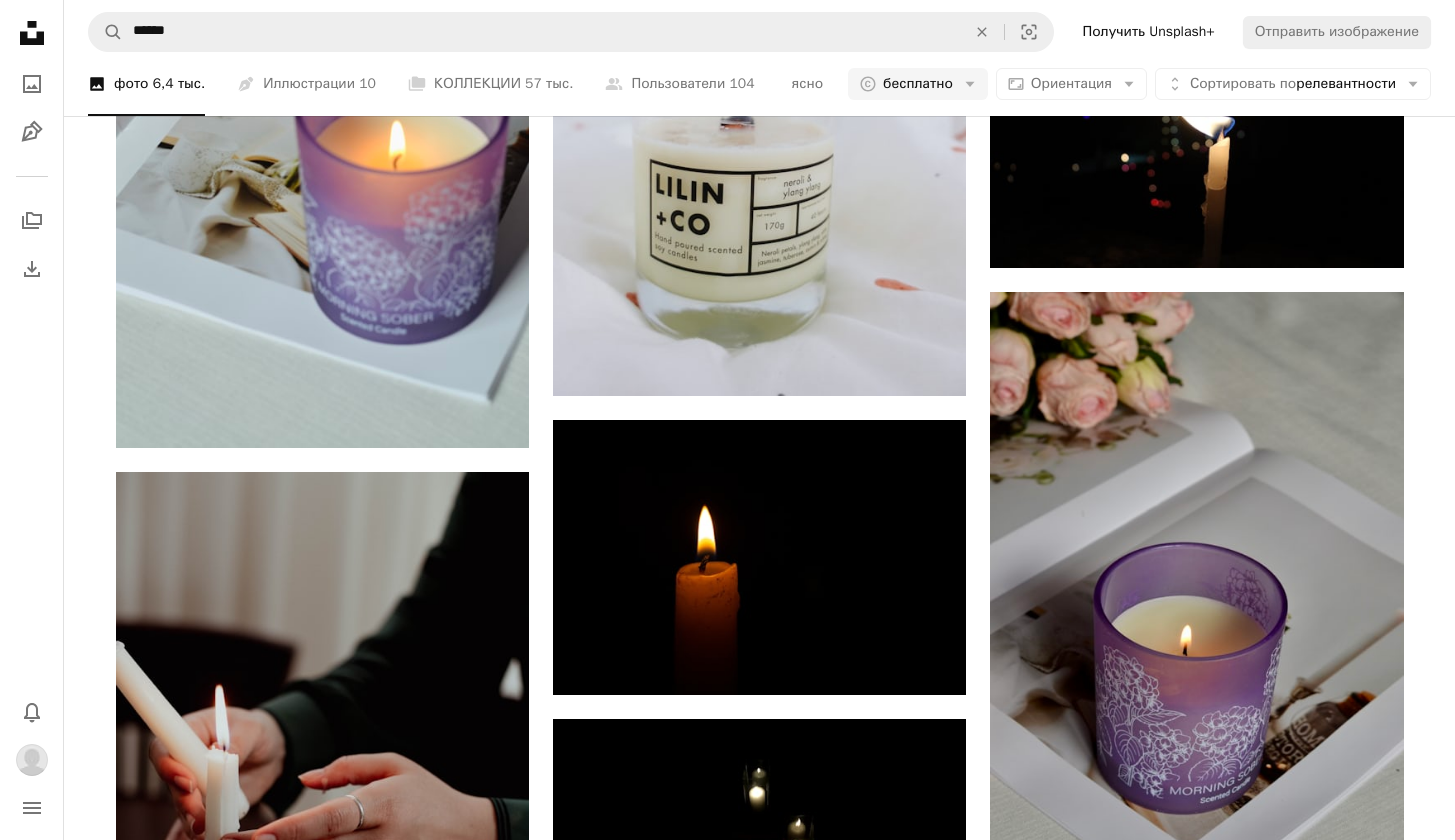 click on "A heart A plus sign [FIRST] [LAST] Доступно для аренды A checkmark inside of a circle Arrow pointing down A heart A plus sign [NUMBER] Миль Доступно для аренды A checkmark inside of a circle Arrow pointing down A heart A plus sign Без изменений Доступно для аренды A checkmark inside of a circle Arrow pointing down A heart A plus sign [FIRST] [LAST] Arrow pointing down A heart A plus sign [FIRST] [LAST] Arrow pointing down A heart A plus sign [FIRST] [LAST] Arrow pointing down A heart A plus sign [FIRST] [LAST] Доступно для аренды A checkmark inside of a circle Arrow pointing down A heart A plus sign [FIRST] [LAST] Arrow pointing down A heart A plus sign [FIRST] [LAST] Доступно для аренды A checkmark inside of a circle Arrow pointing down A heart A plus sign [FIRST] [LAST] Arrow pointing down A heart" at bounding box center (759, 1145) 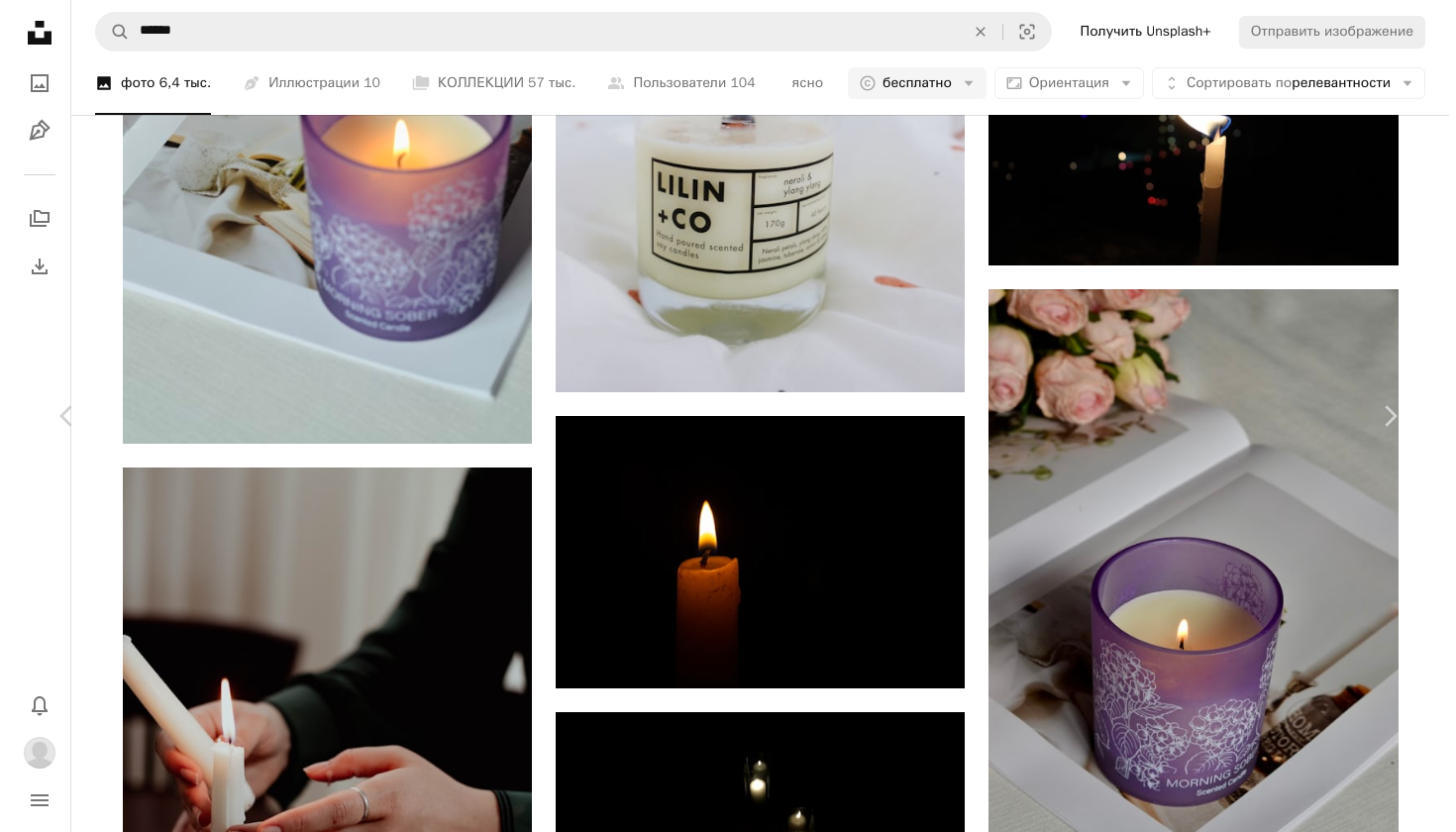 scroll, scrollTop: 116272, scrollLeft: 0, axis: vertical 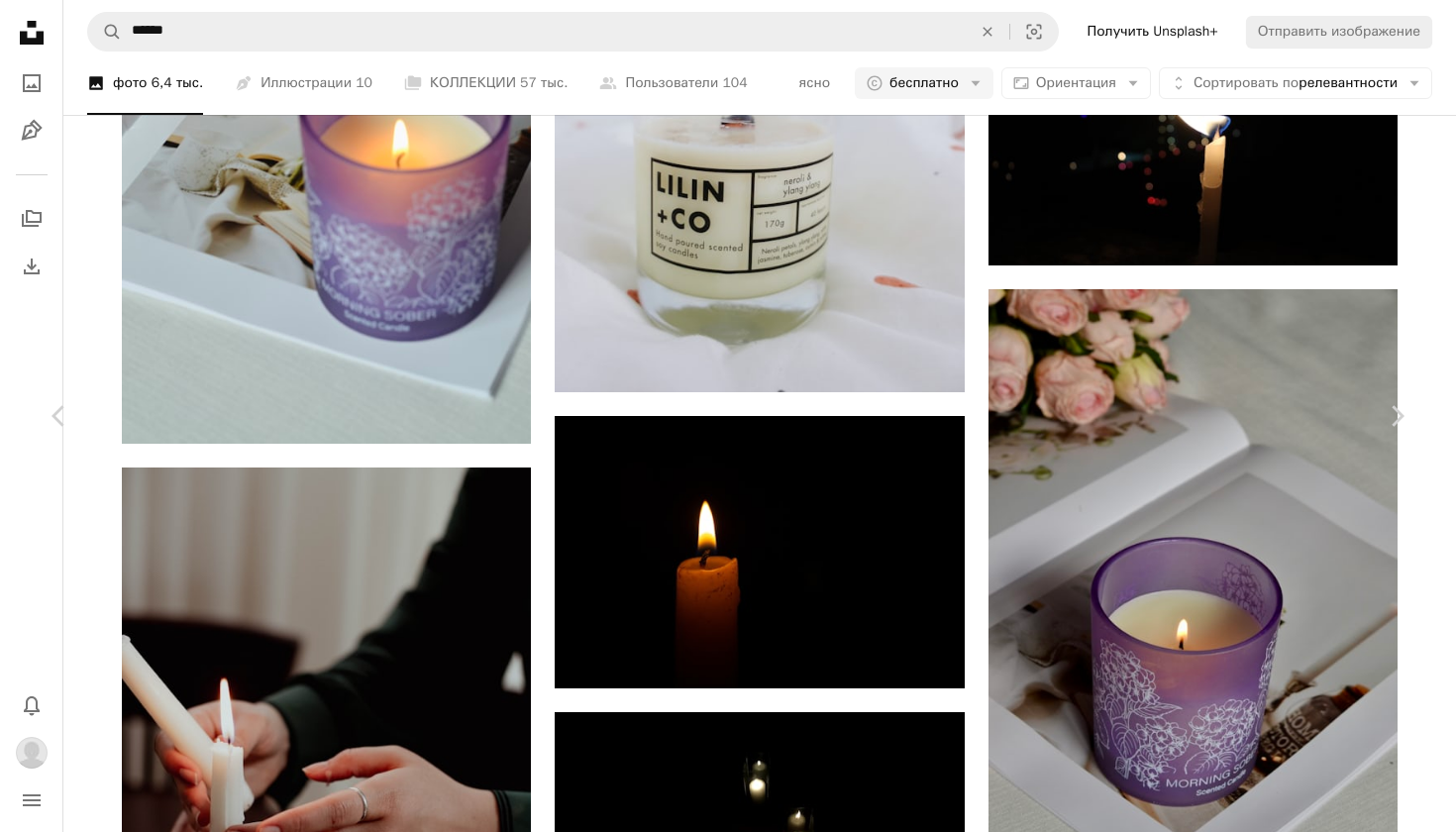click at bounding box center [1126, 68374] 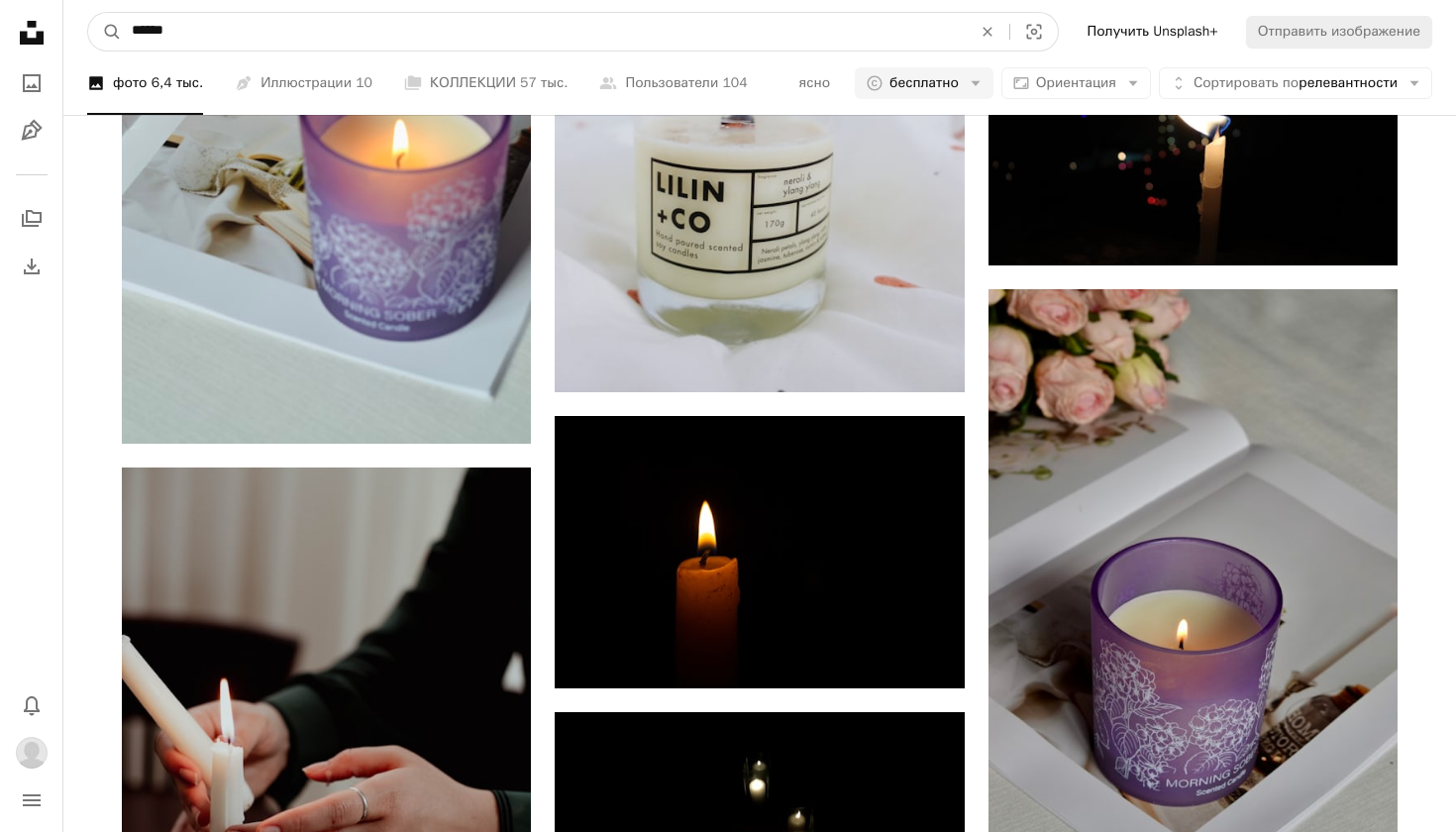 click on "******" at bounding box center (544, 32) 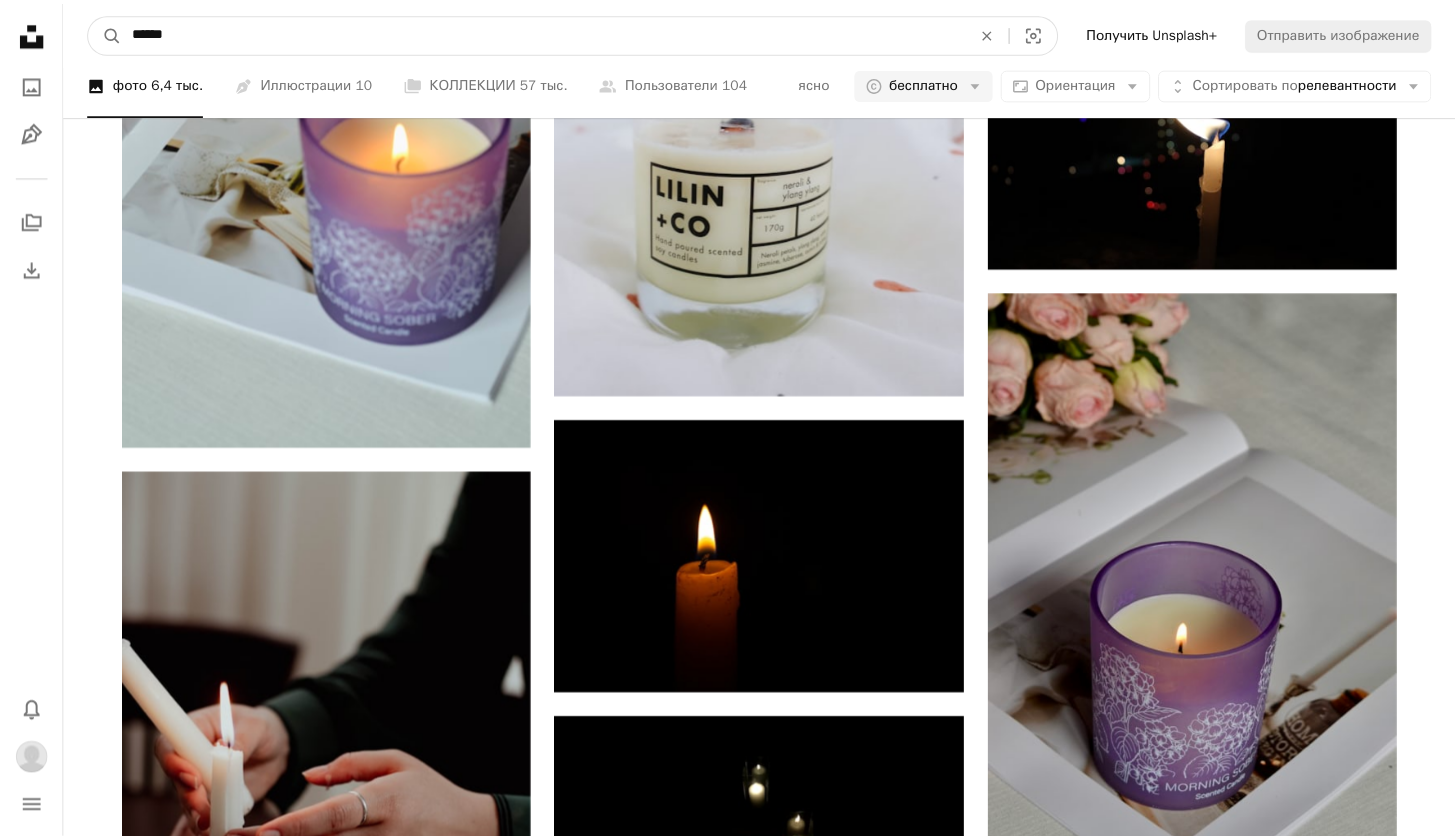 scroll, scrollTop: 116416, scrollLeft: 0, axis: vertical 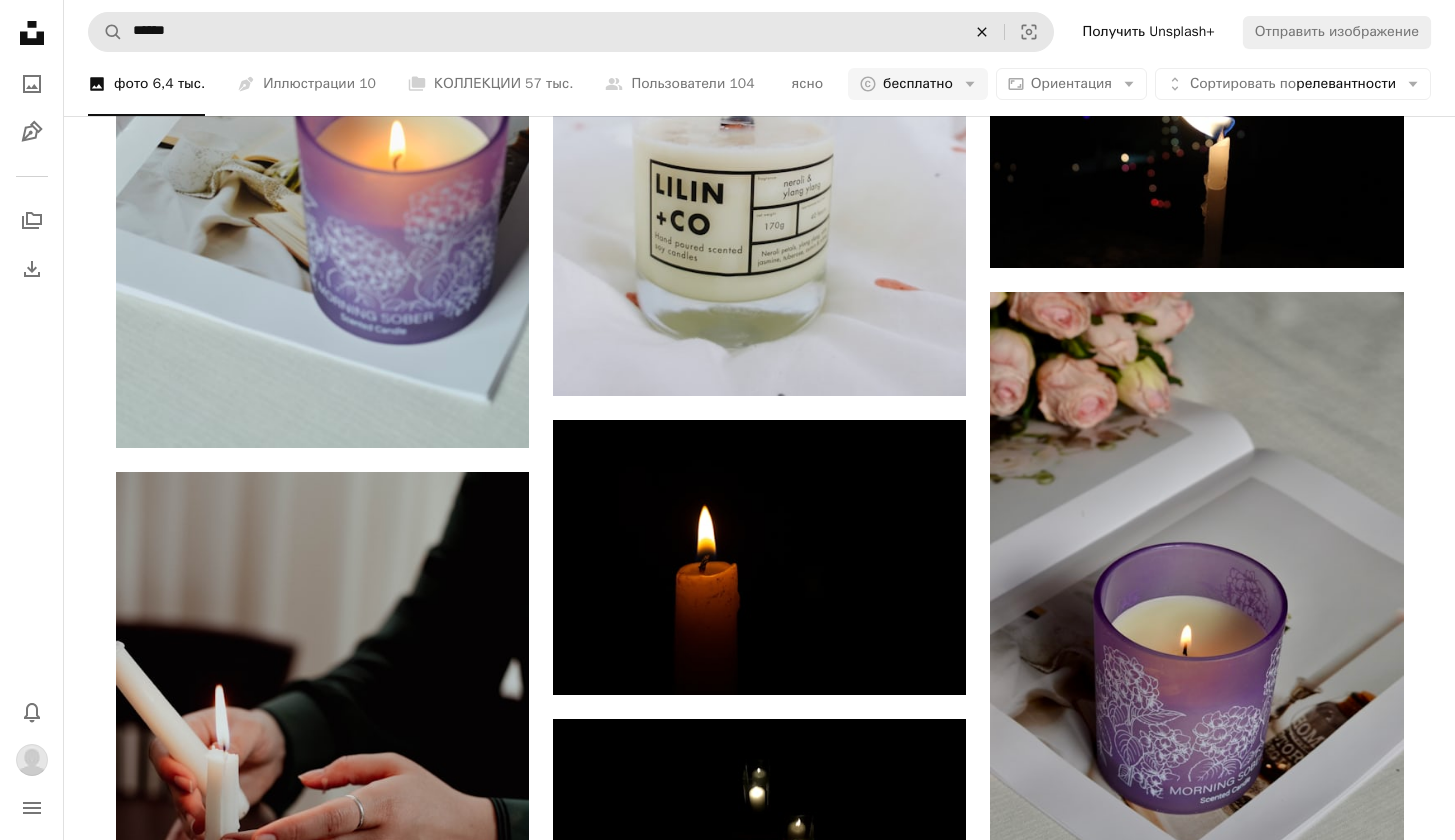 click on "An X shape" 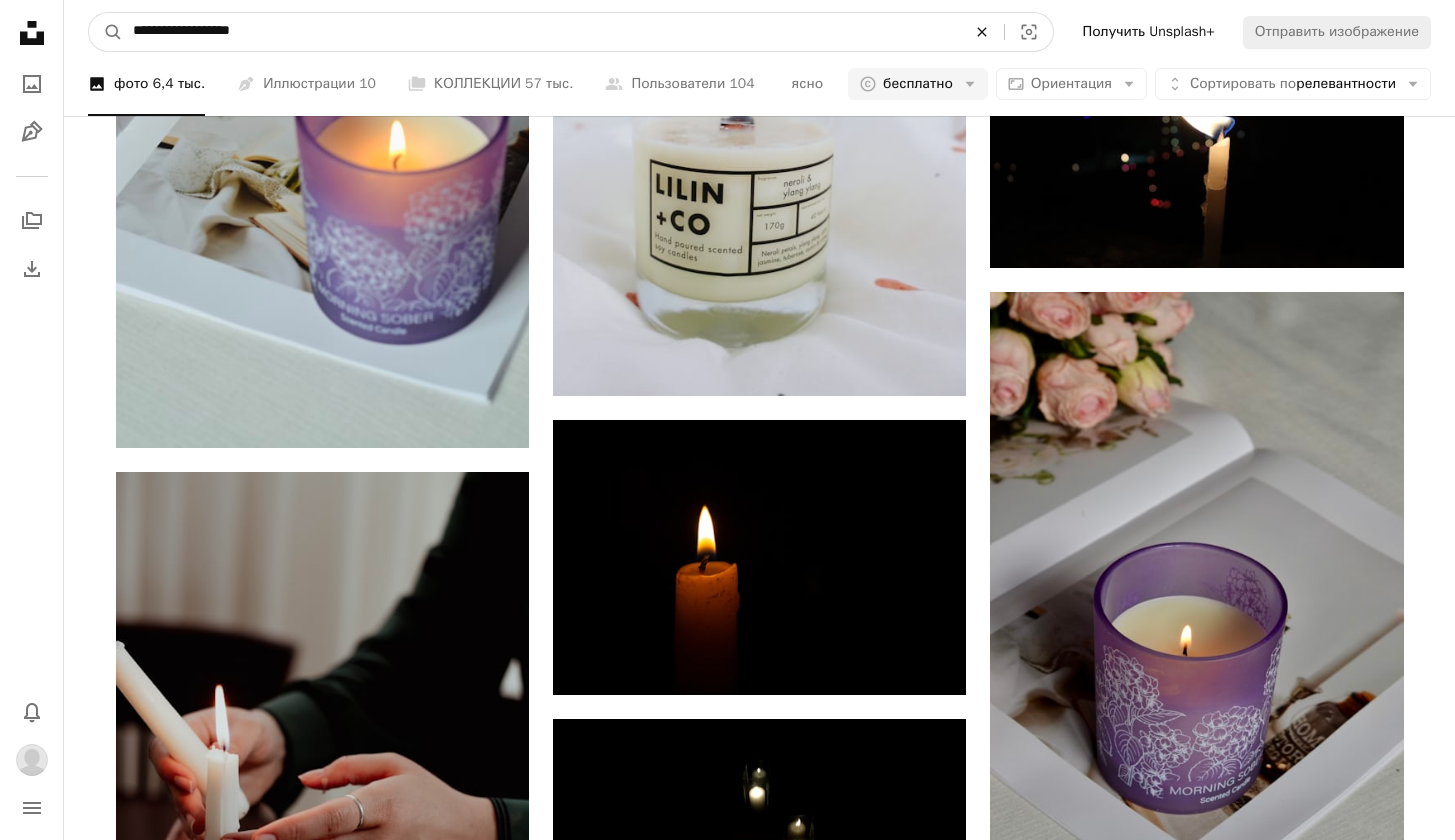 type on "**********" 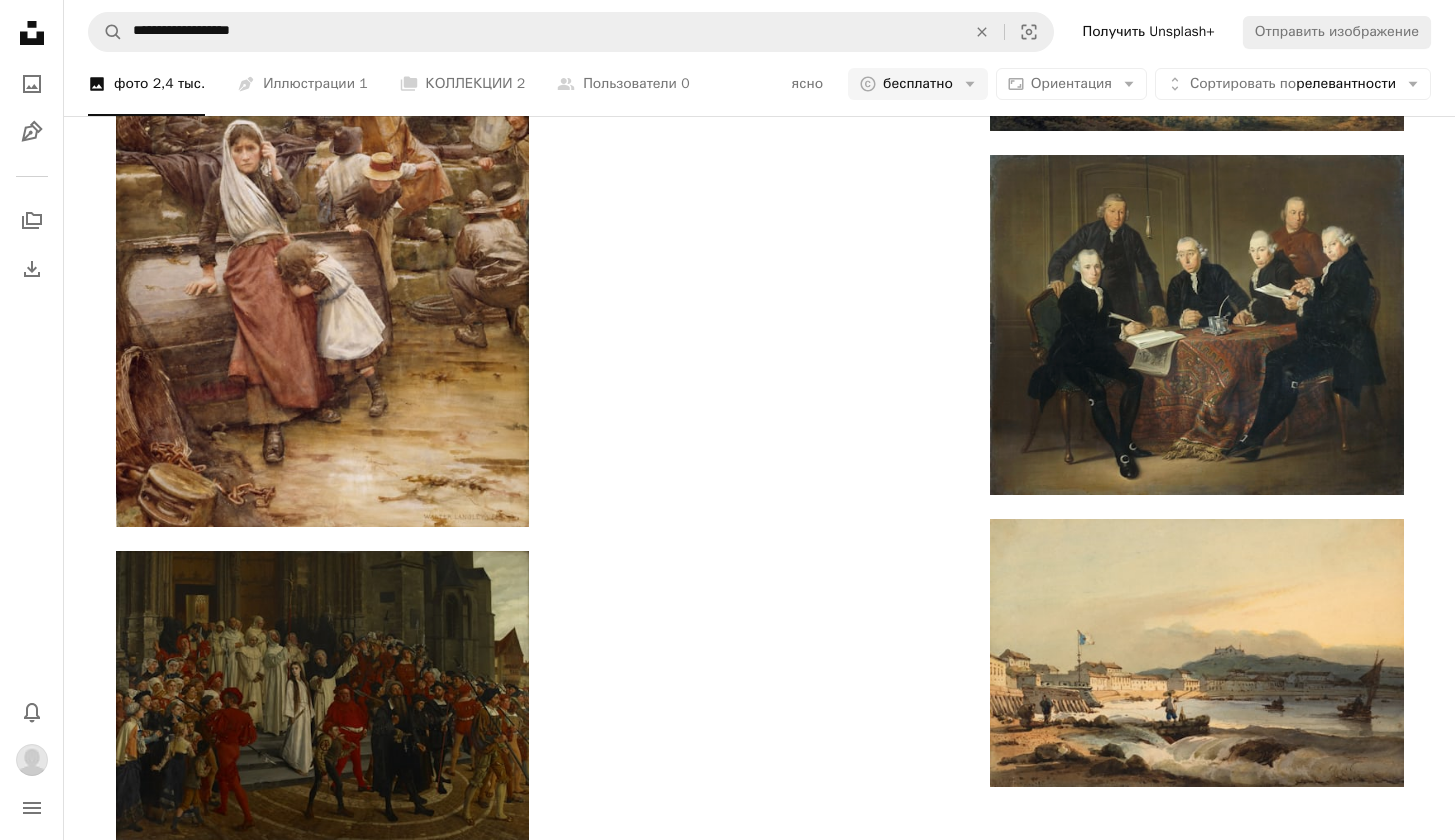 scroll, scrollTop: 0, scrollLeft: 0, axis: both 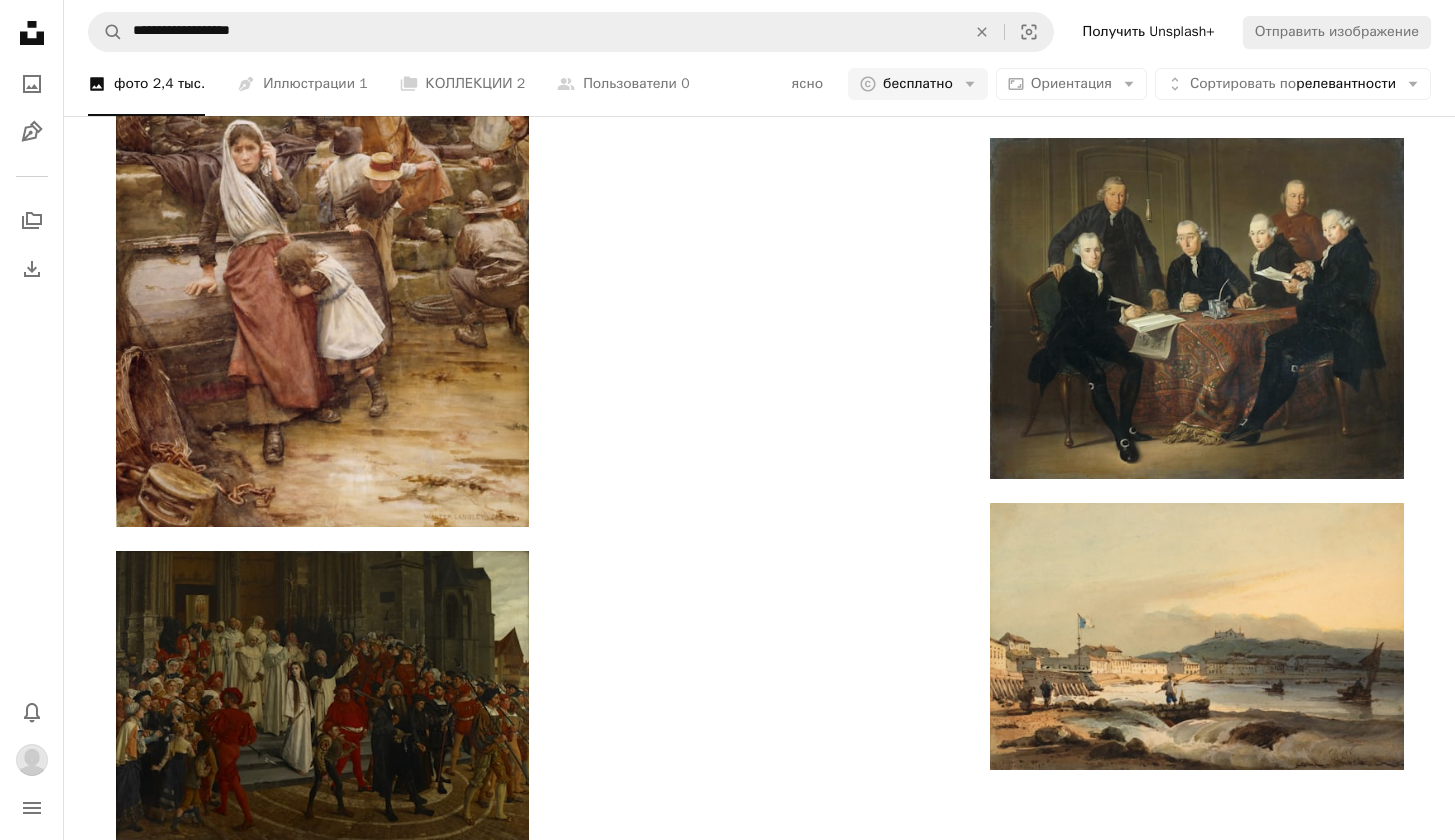 click on "ИСКУССТВО" at bounding box center [647, -5095] 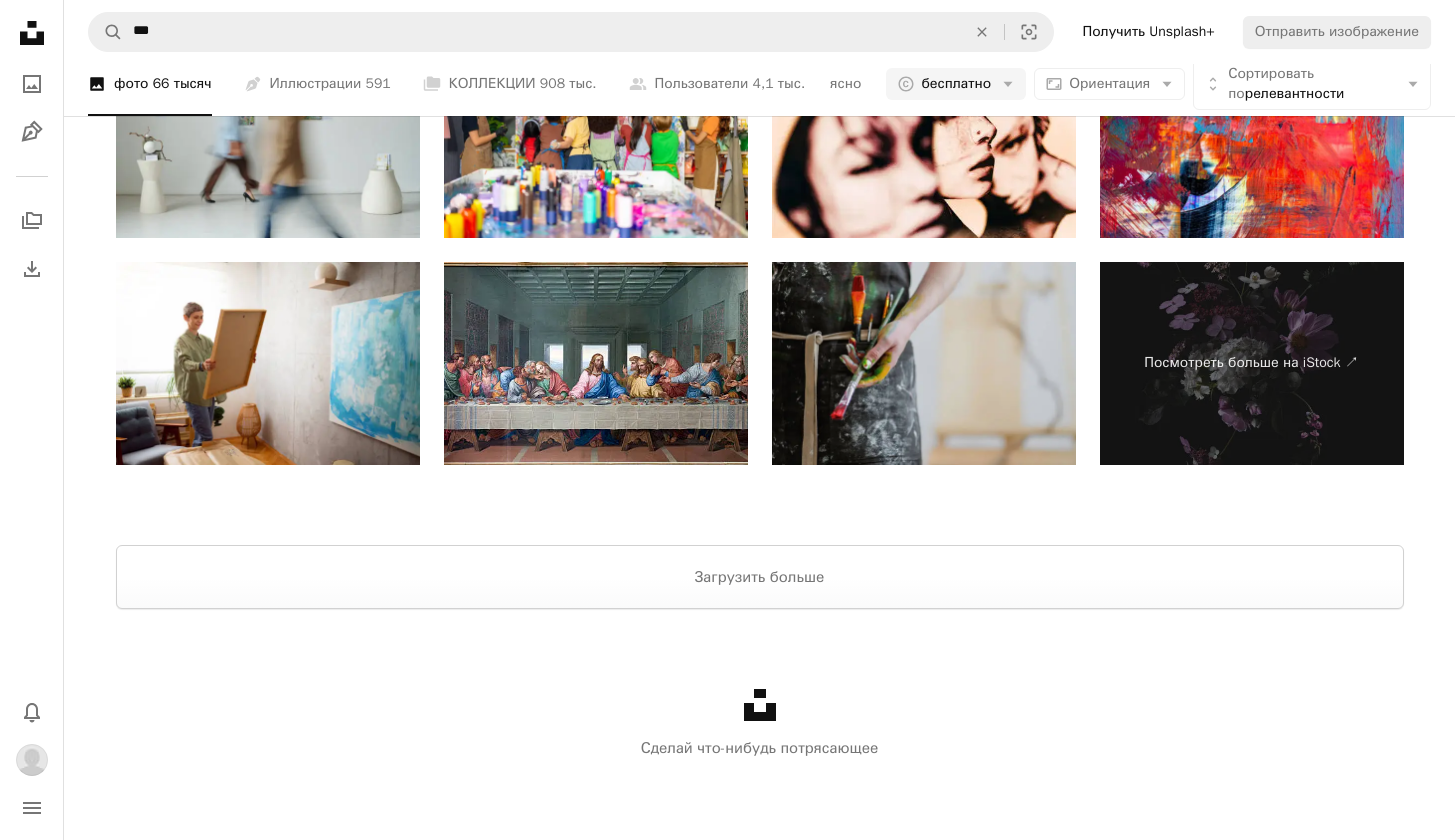 scroll, scrollTop: 4192, scrollLeft: 0, axis: vertical 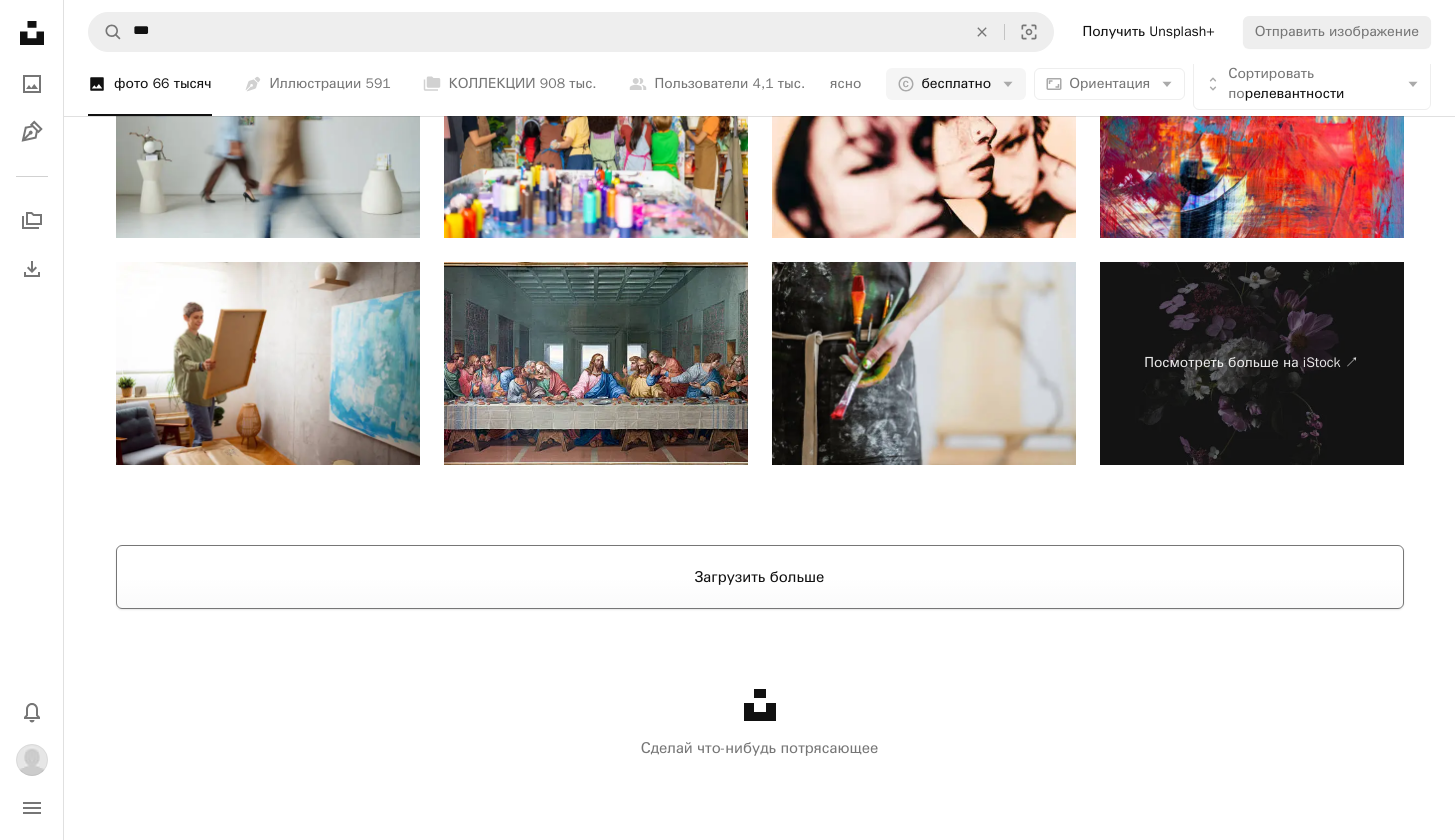 click on "Загрузить больше" at bounding box center [760, 577] 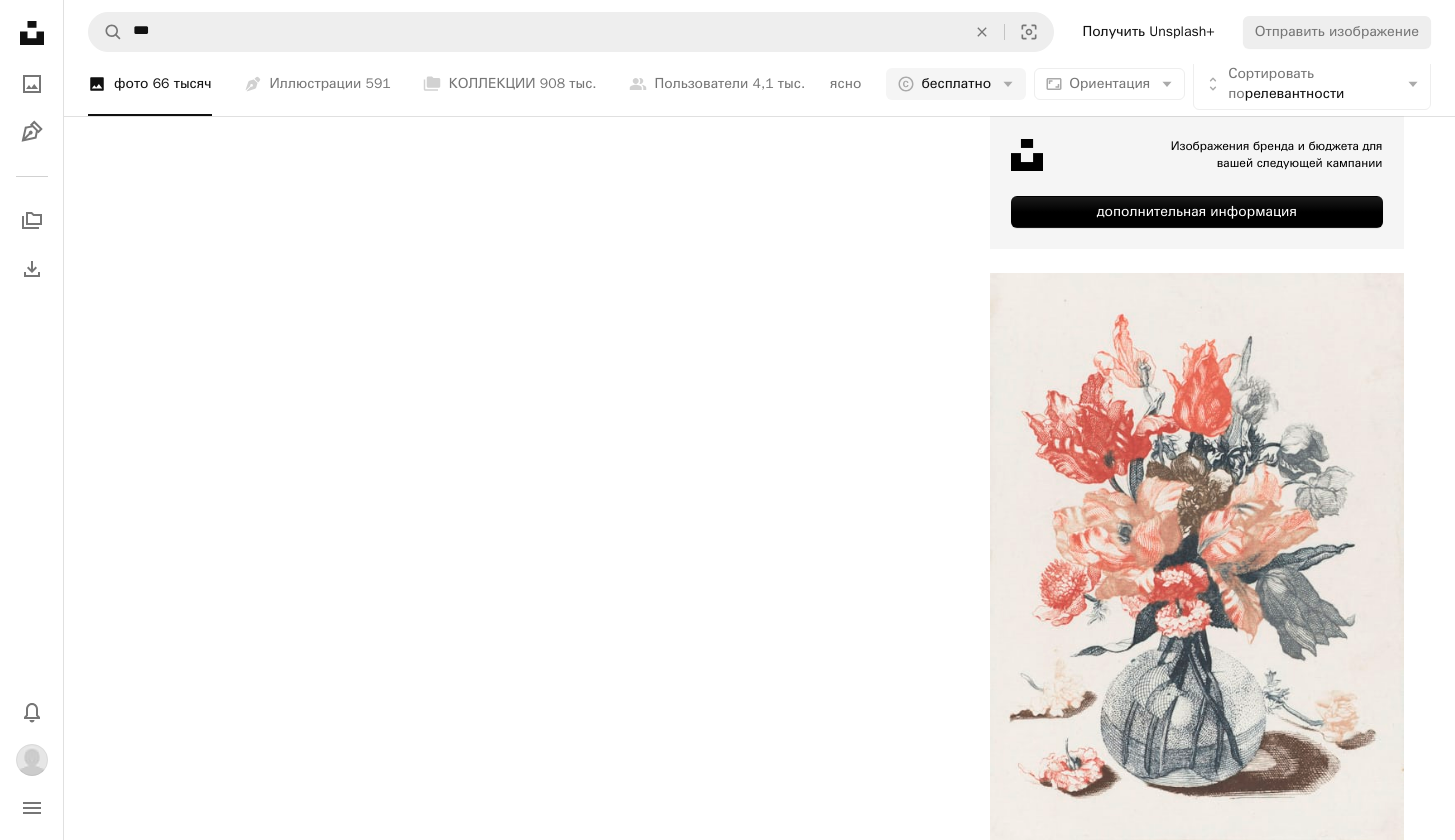 scroll, scrollTop: 5496, scrollLeft: 0, axis: vertical 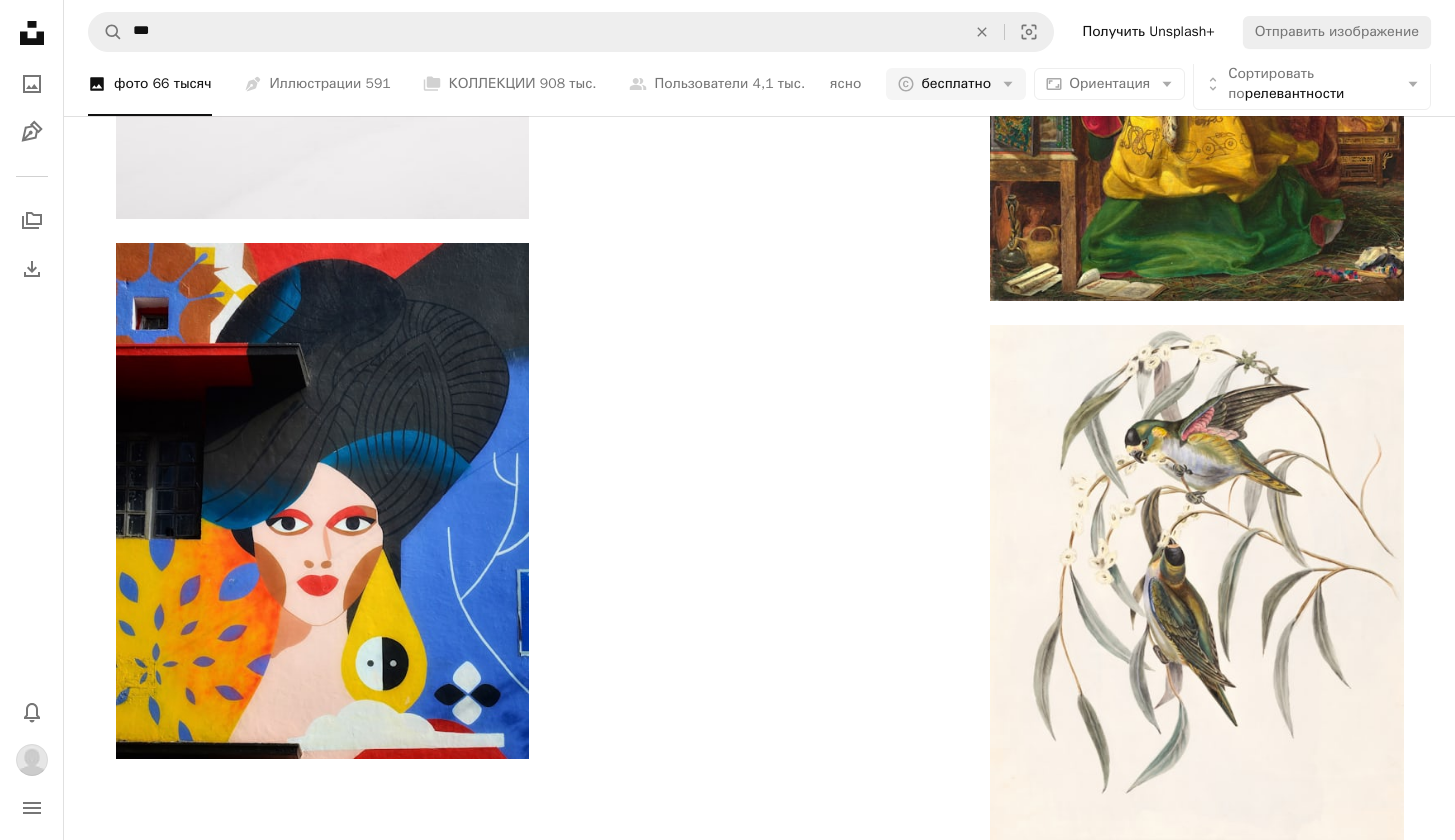 click on "Arrow pointing down" 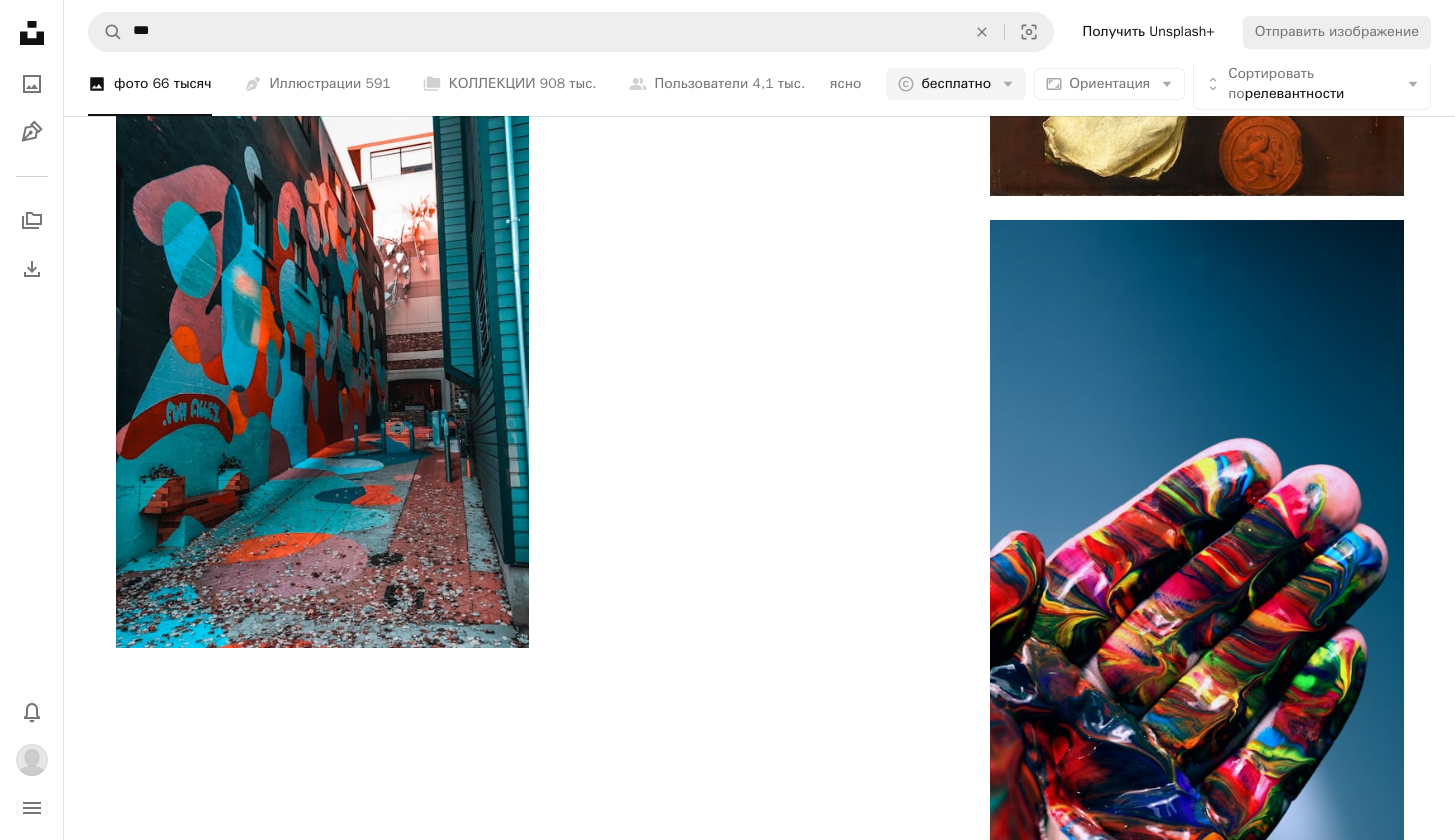 scroll, scrollTop: 0, scrollLeft: 0, axis: both 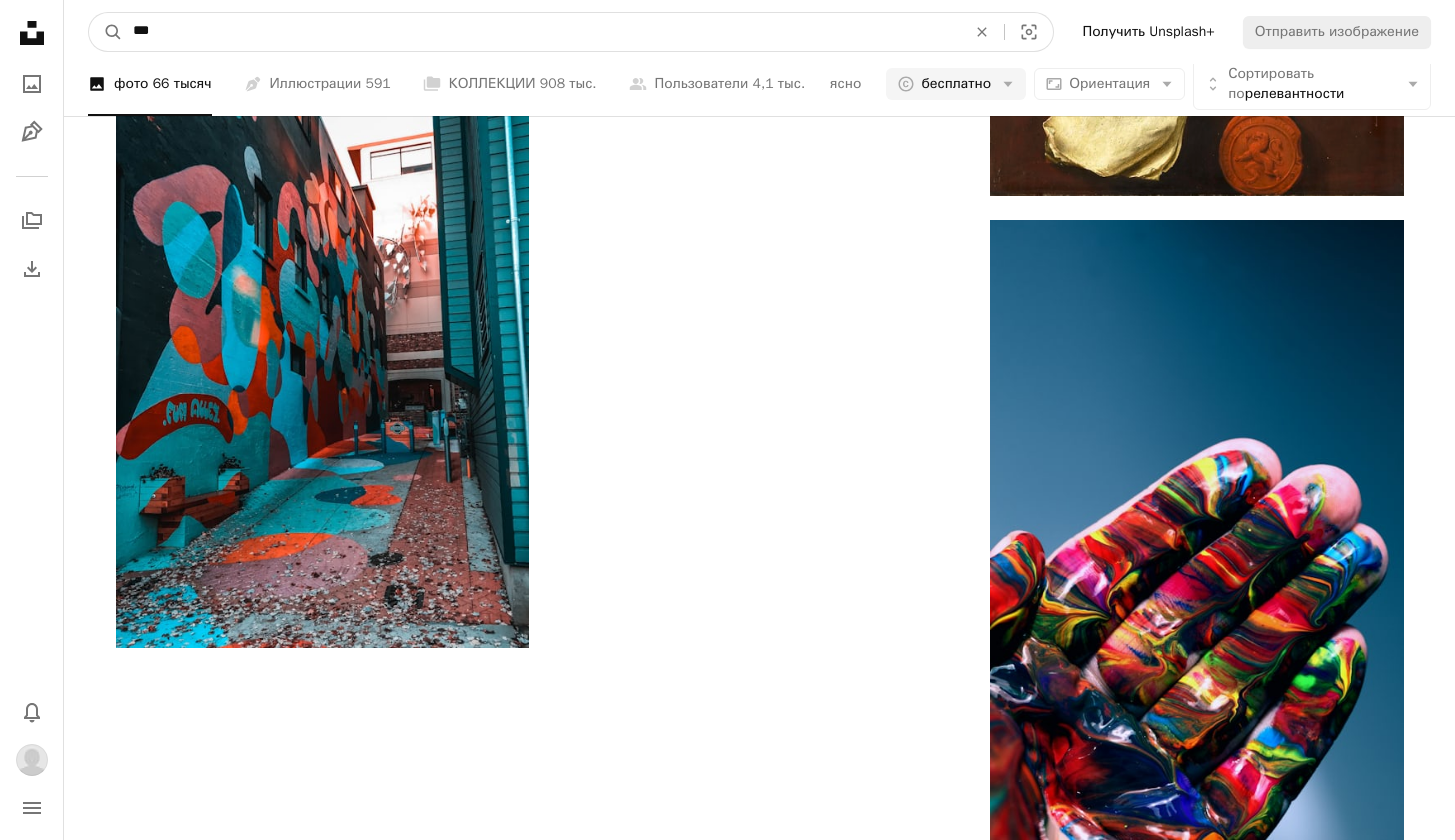 click on "***" at bounding box center (541, 32) 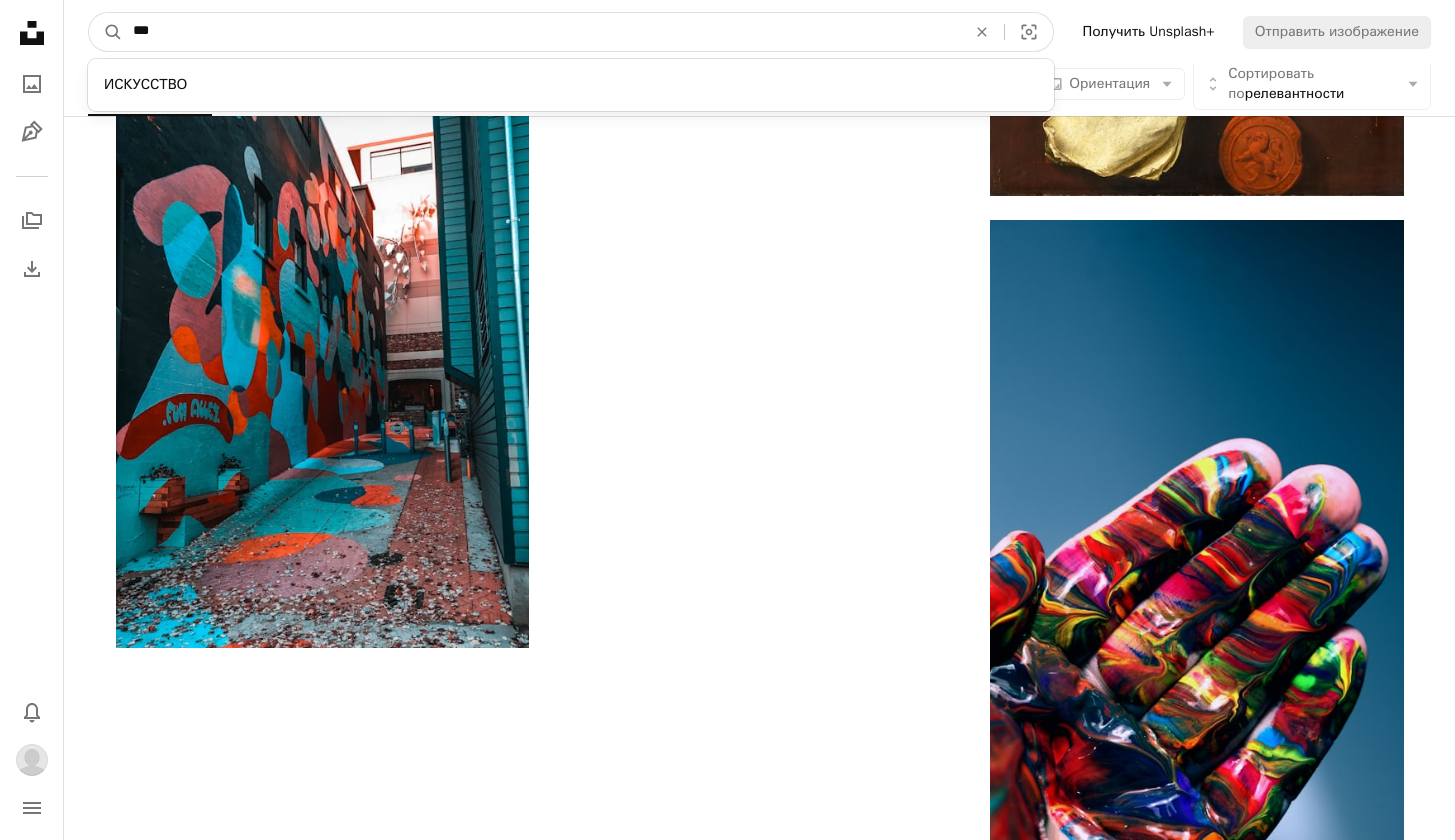 click on "***" at bounding box center (541, 32) 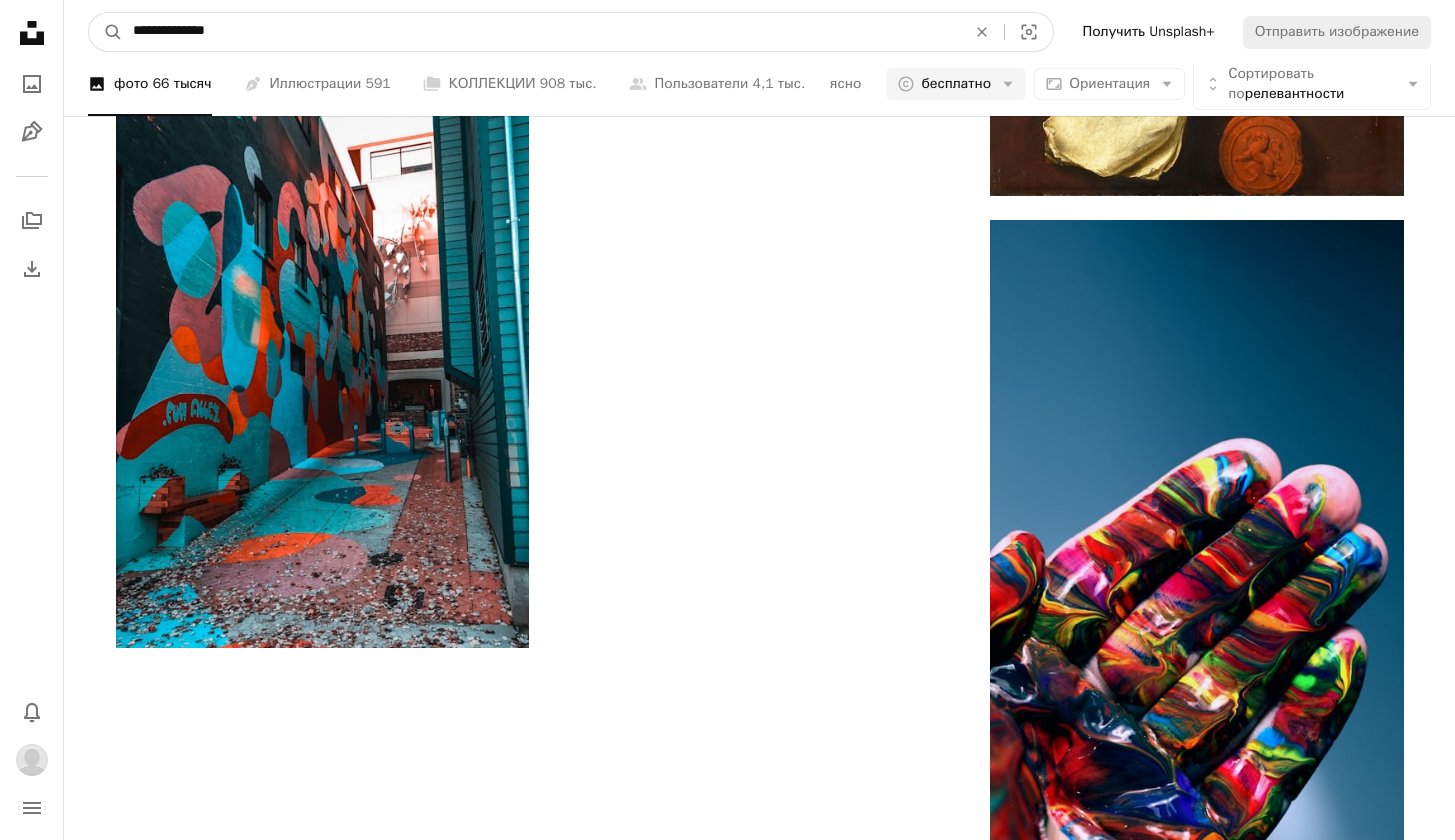 type on "**********" 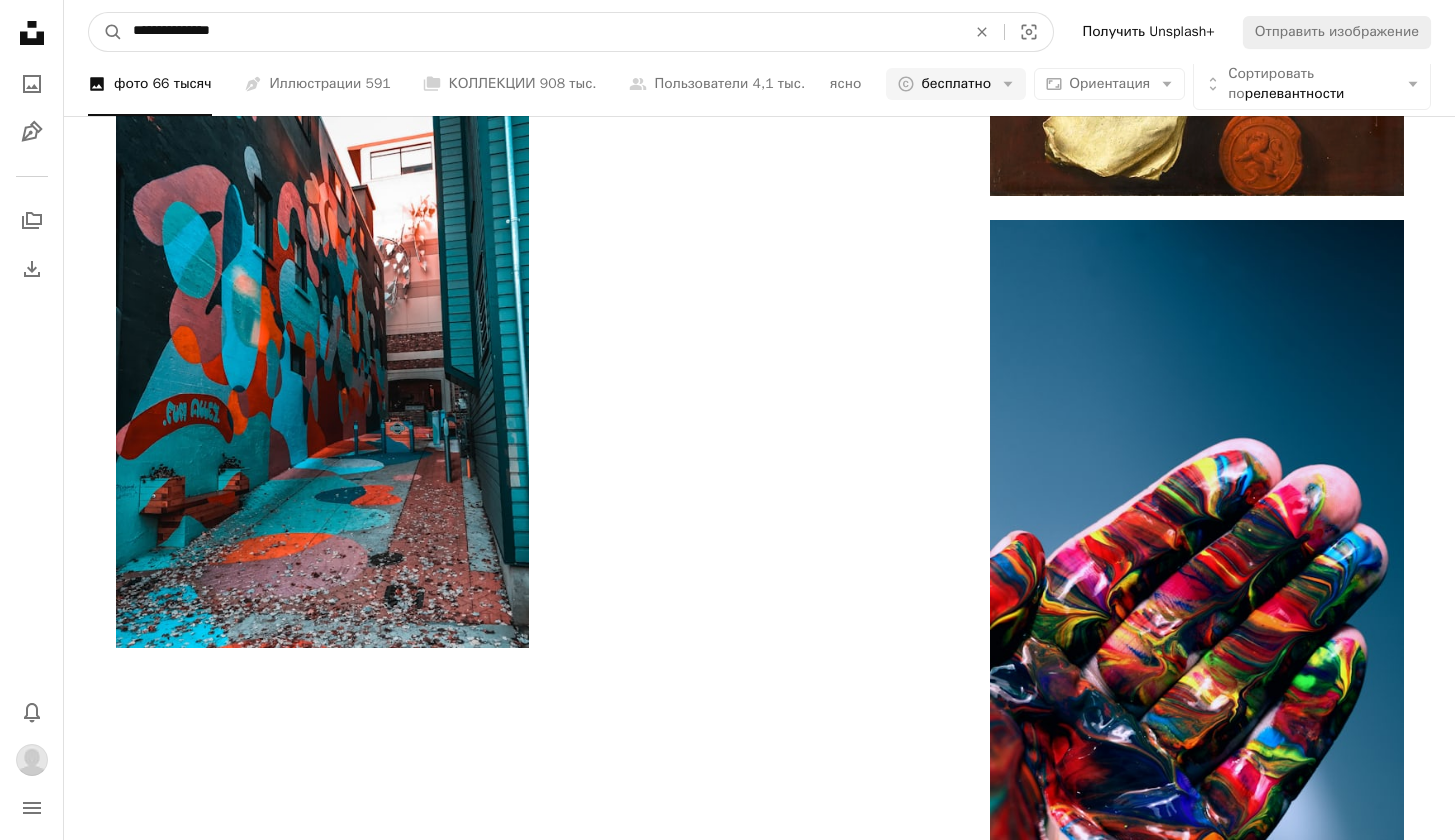 click on "A magnifying glass" at bounding box center (106, 32) 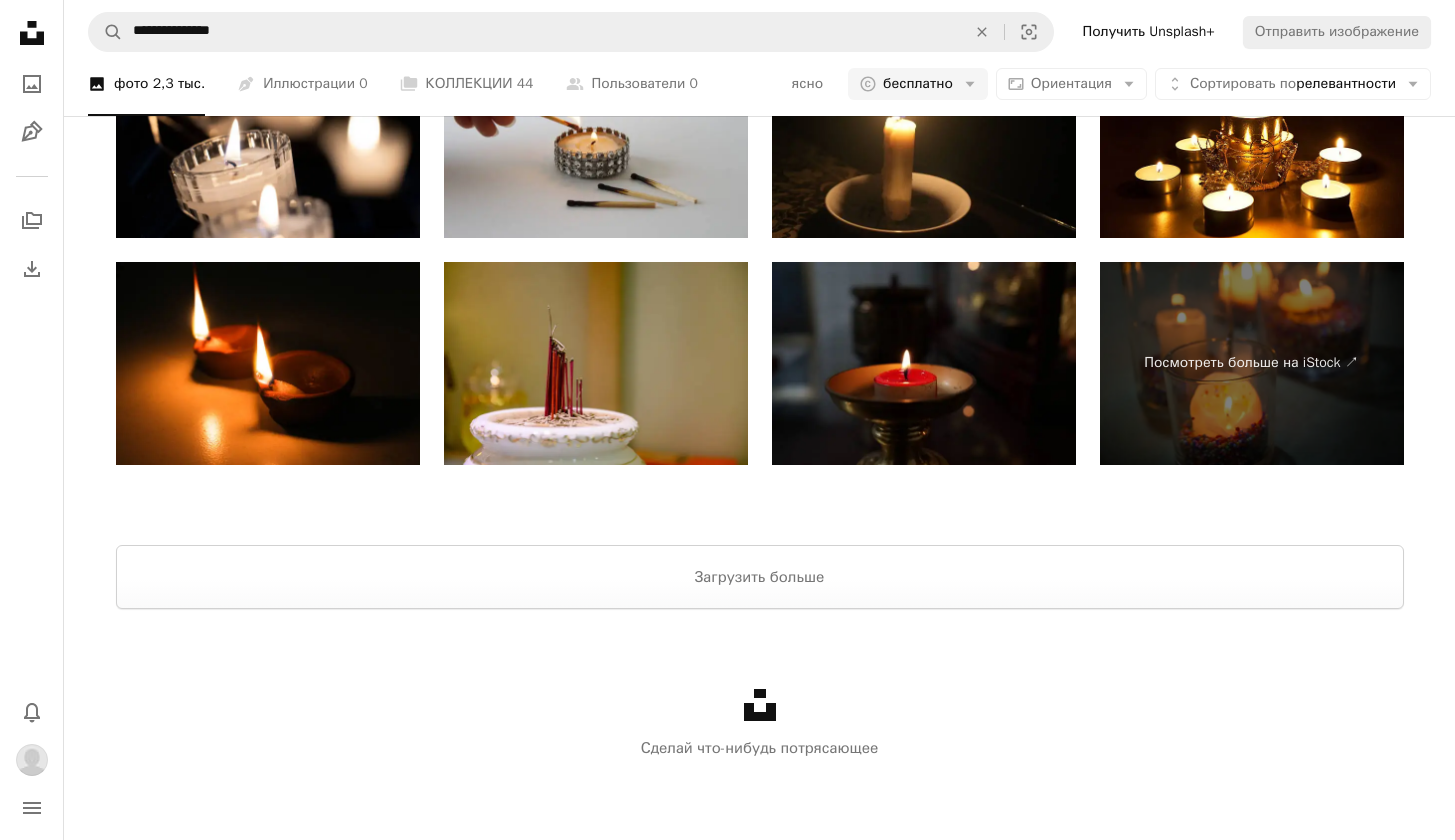 scroll, scrollTop: 4430, scrollLeft: 0, axis: vertical 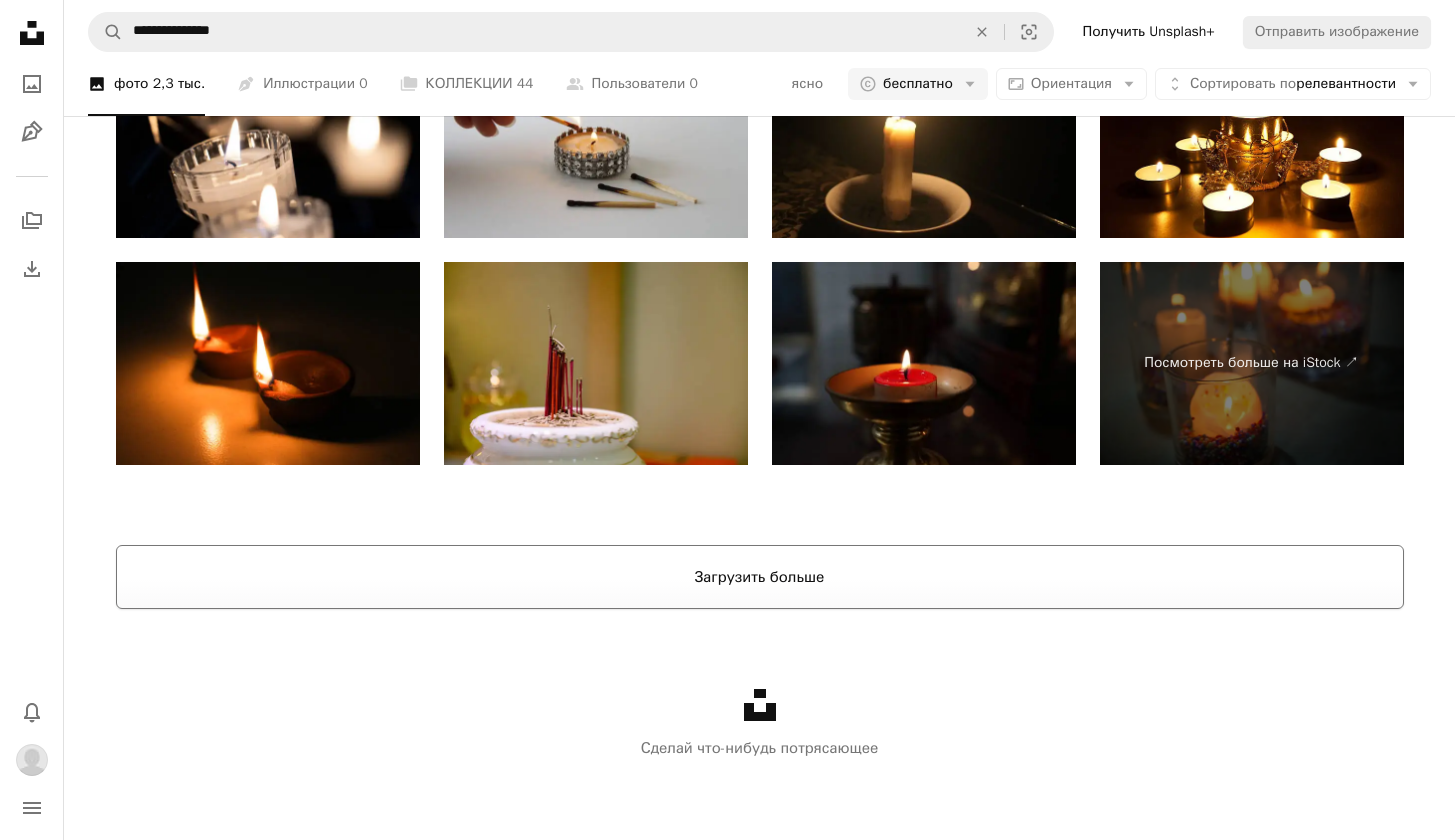 click on "Загрузить больше" at bounding box center [760, 577] 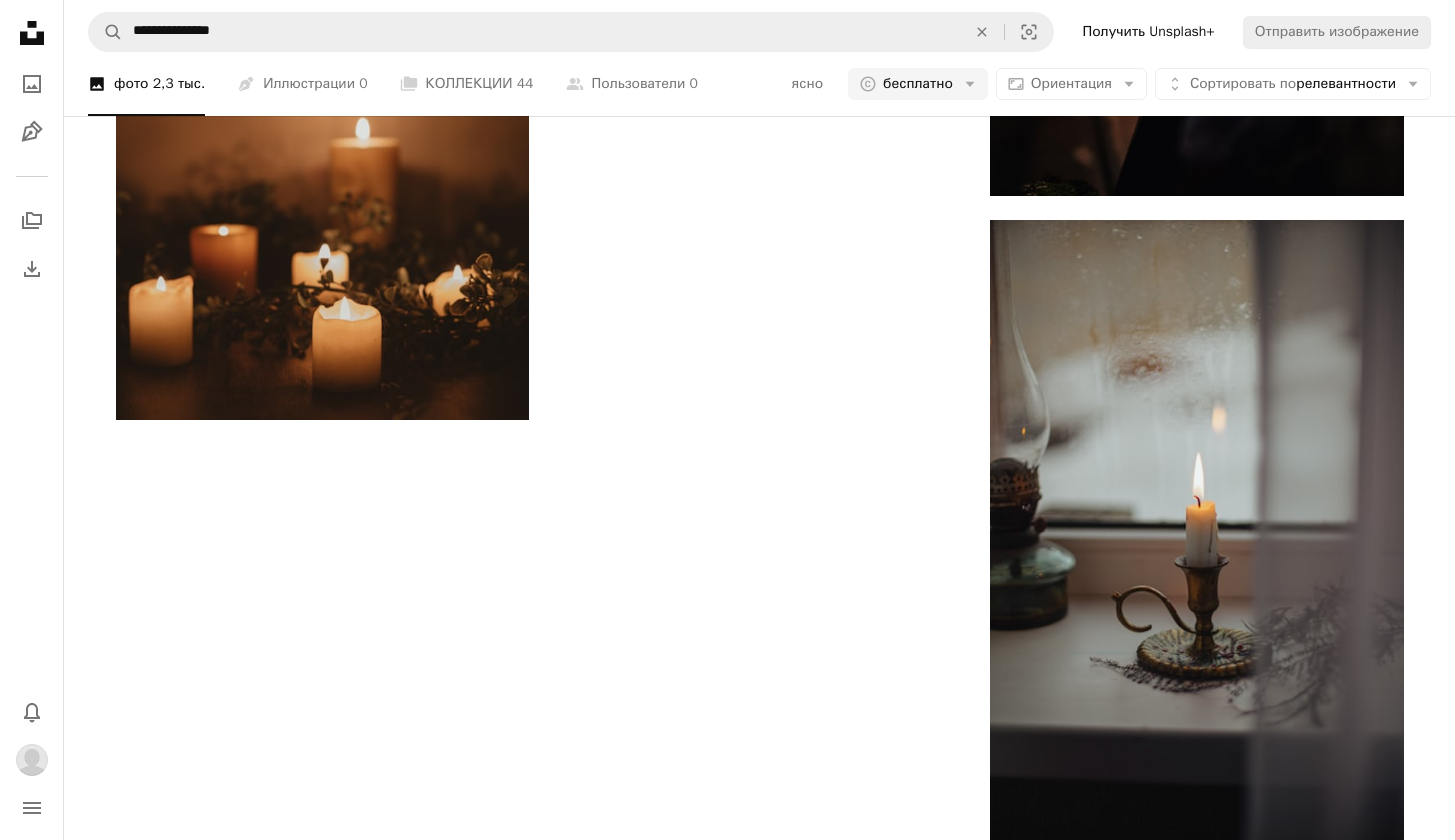 scroll, scrollTop: 5682, scrollLeft: 0, axis: vertical 